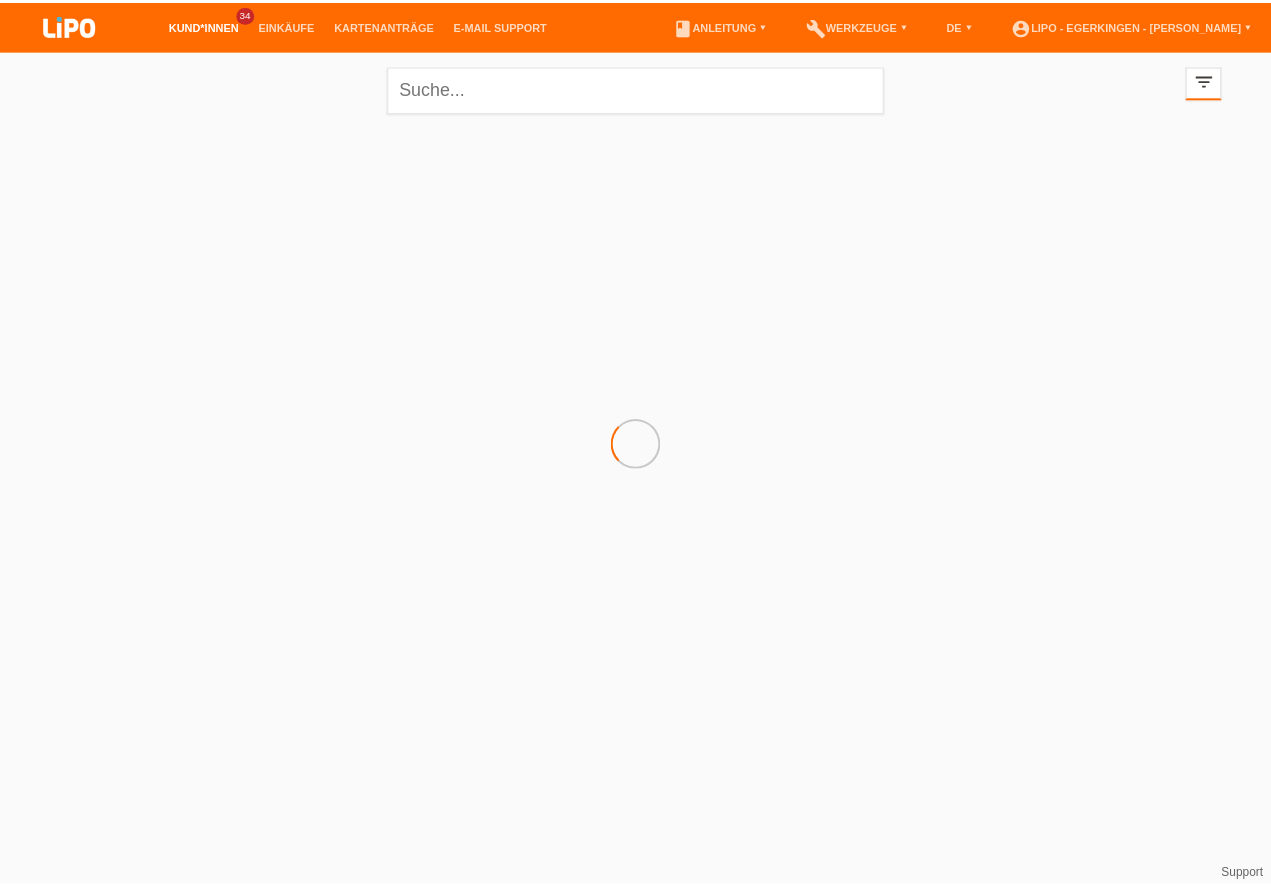 scroll, scrollTop: 0, scrollLeft: 0, axis: both 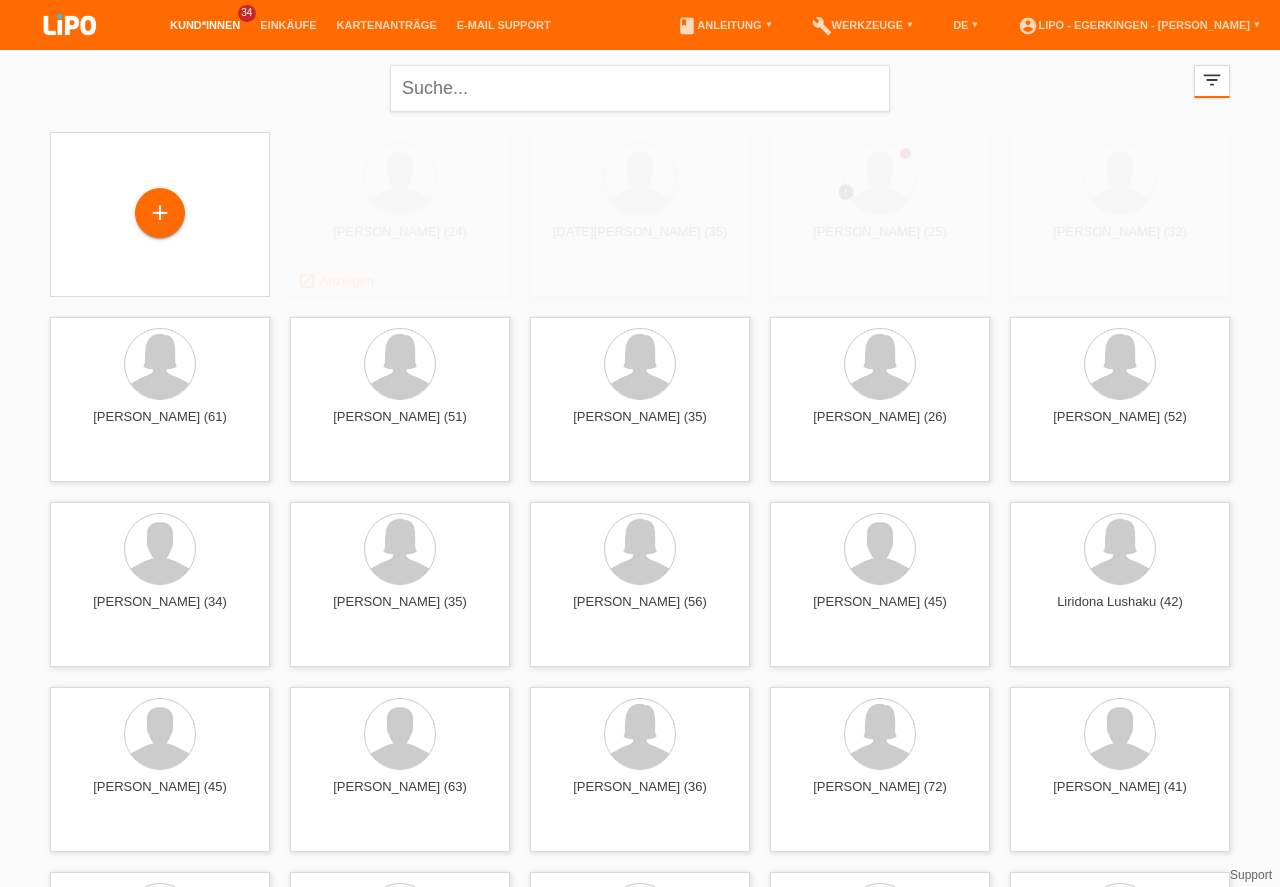 click on "+" at bounding box center [160, 213] 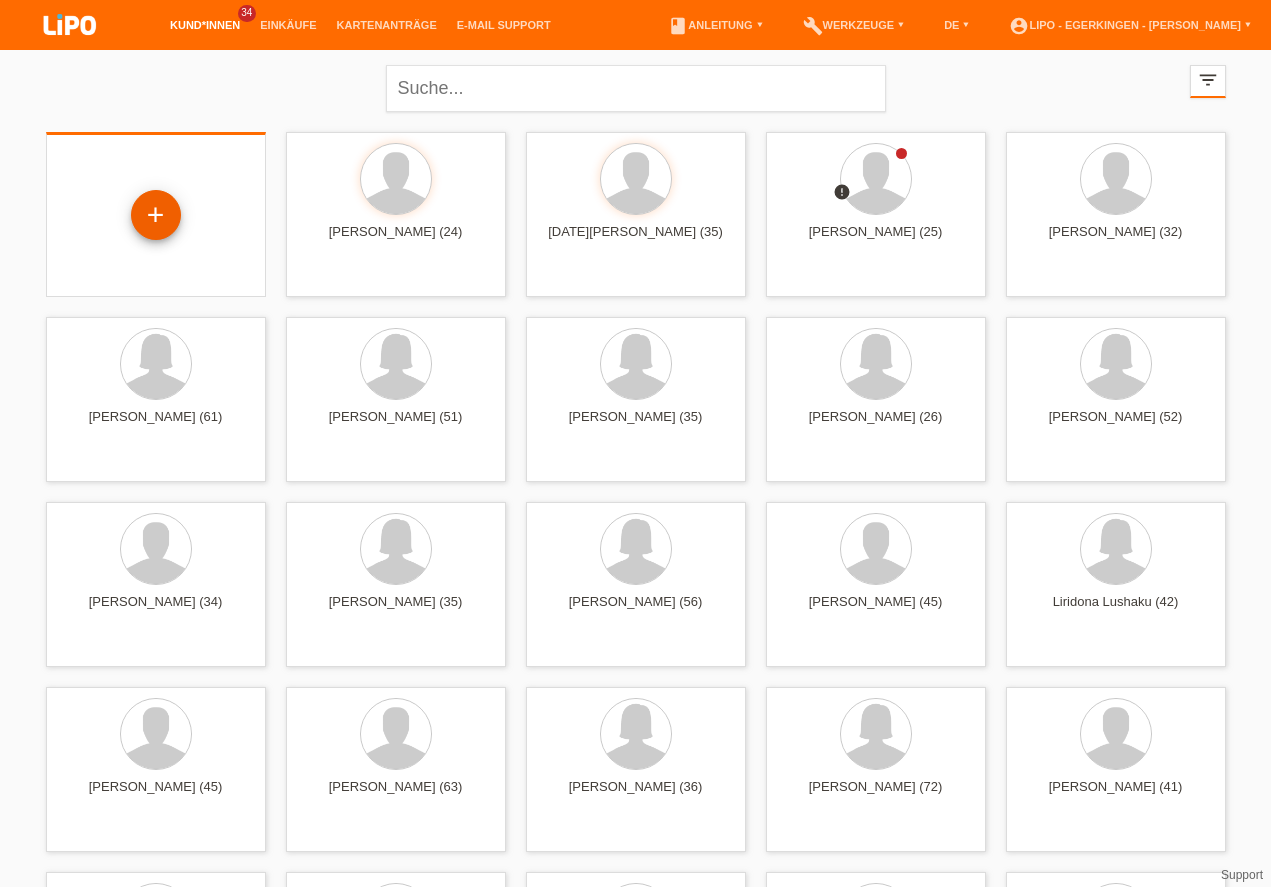 click on "+" at bounding box center [156, 215] 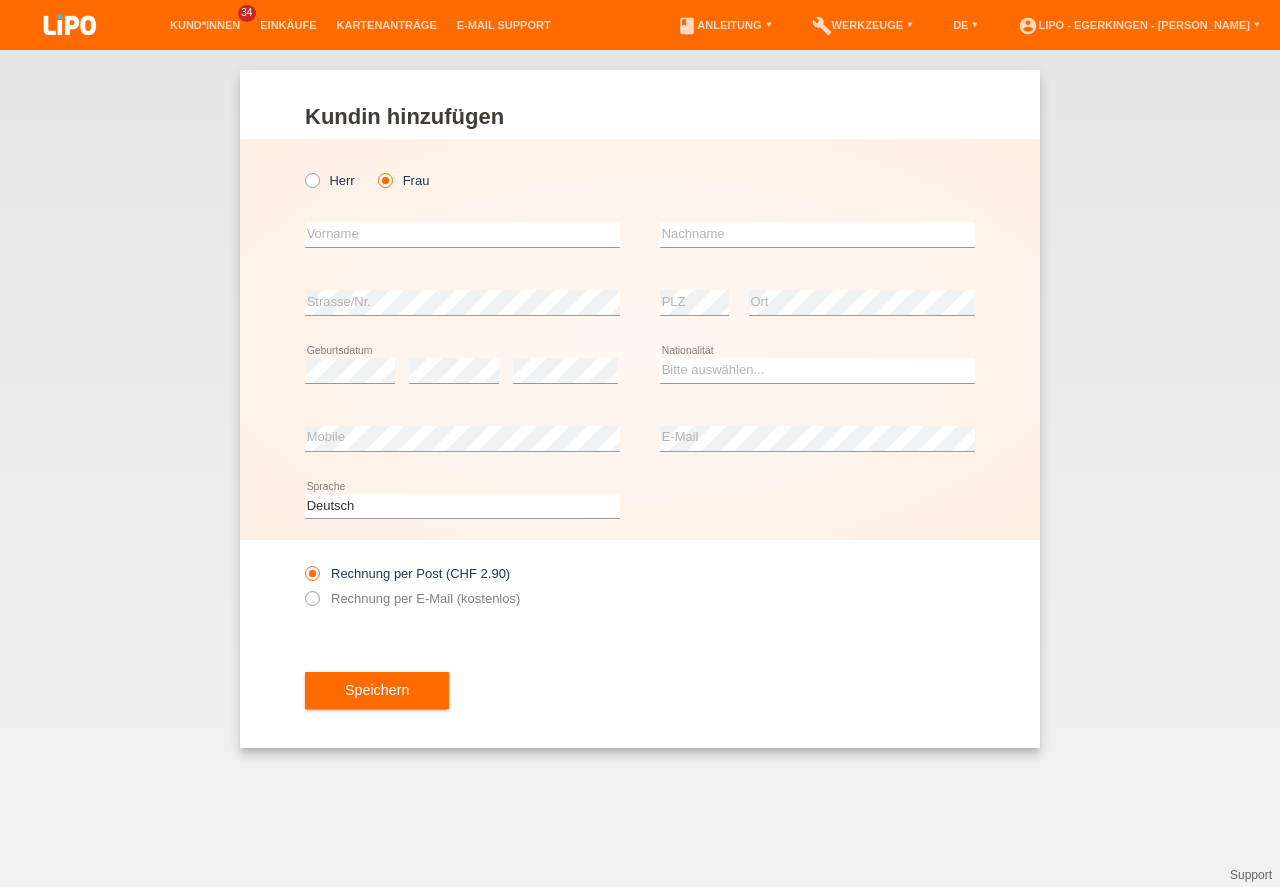scroll, scrollTop: 0, scrollLeft: 0, axis: both 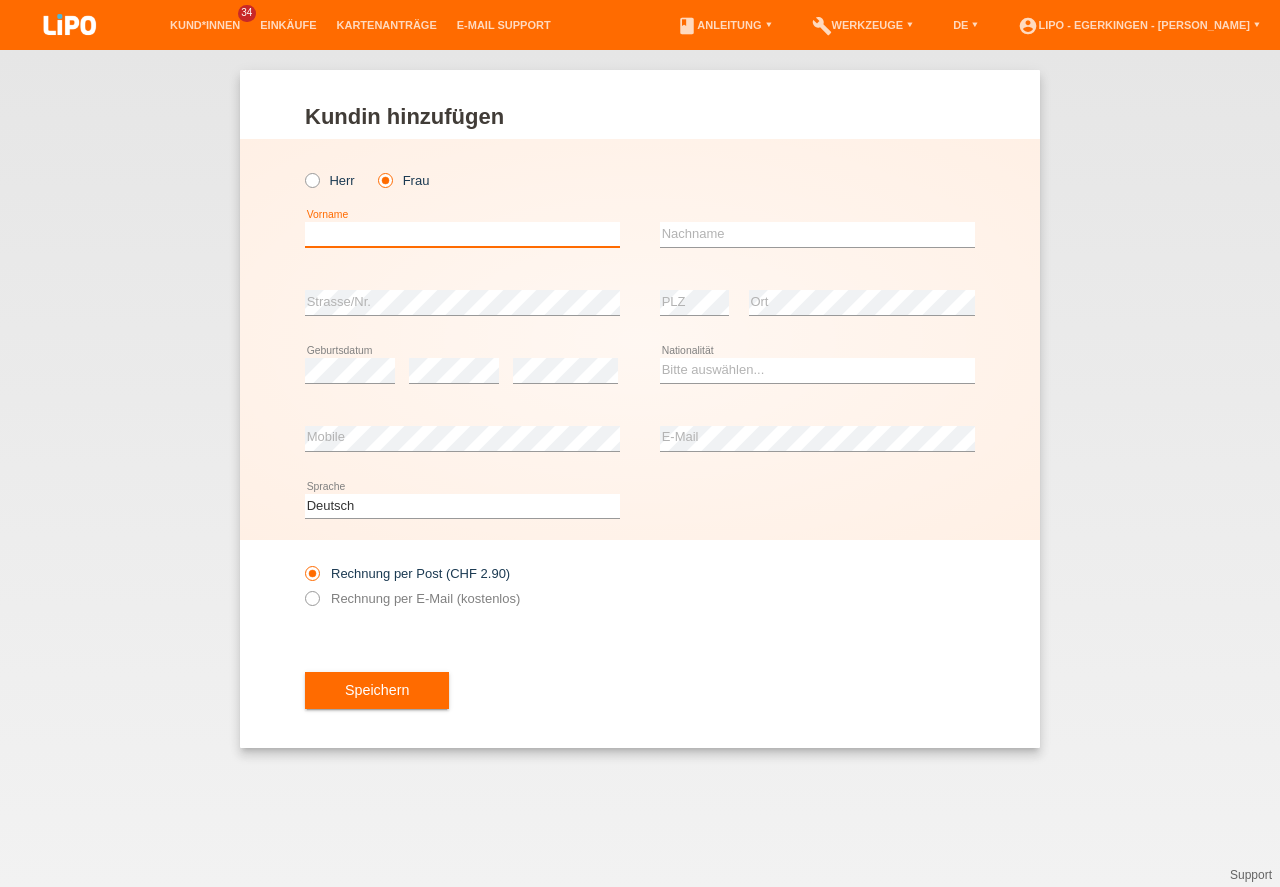 click at bounding box center (462, 234) 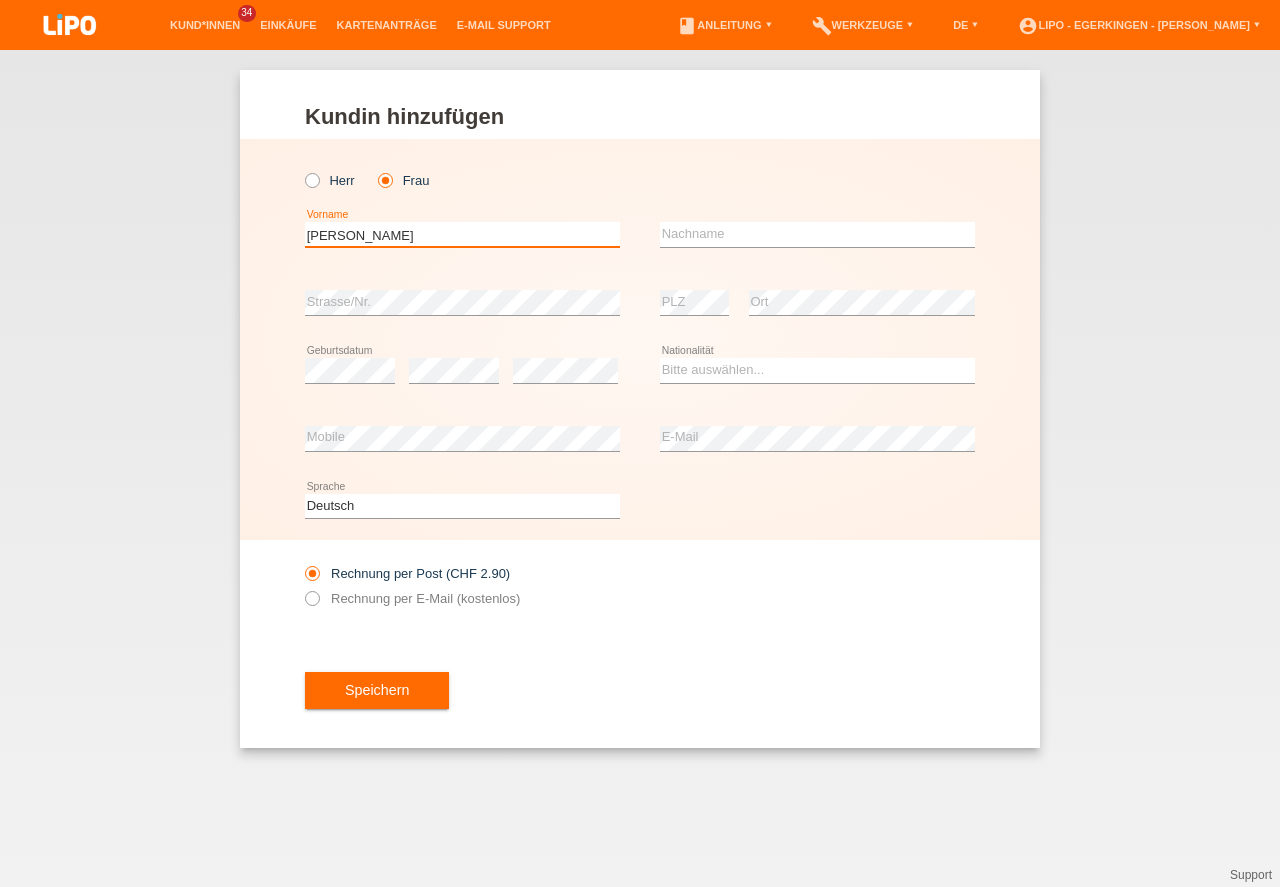 type on "Jennifer" 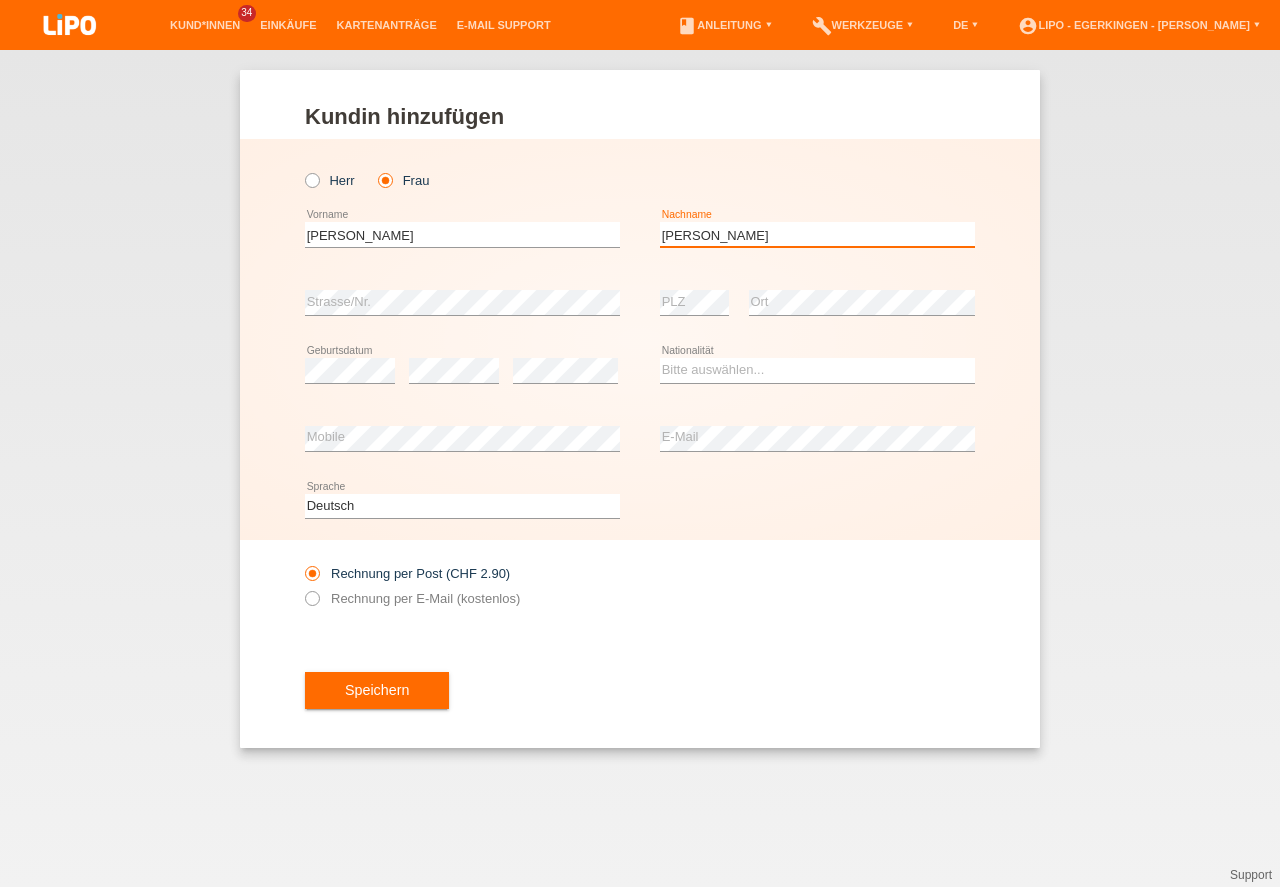 type on "[PERSON_NAME]" 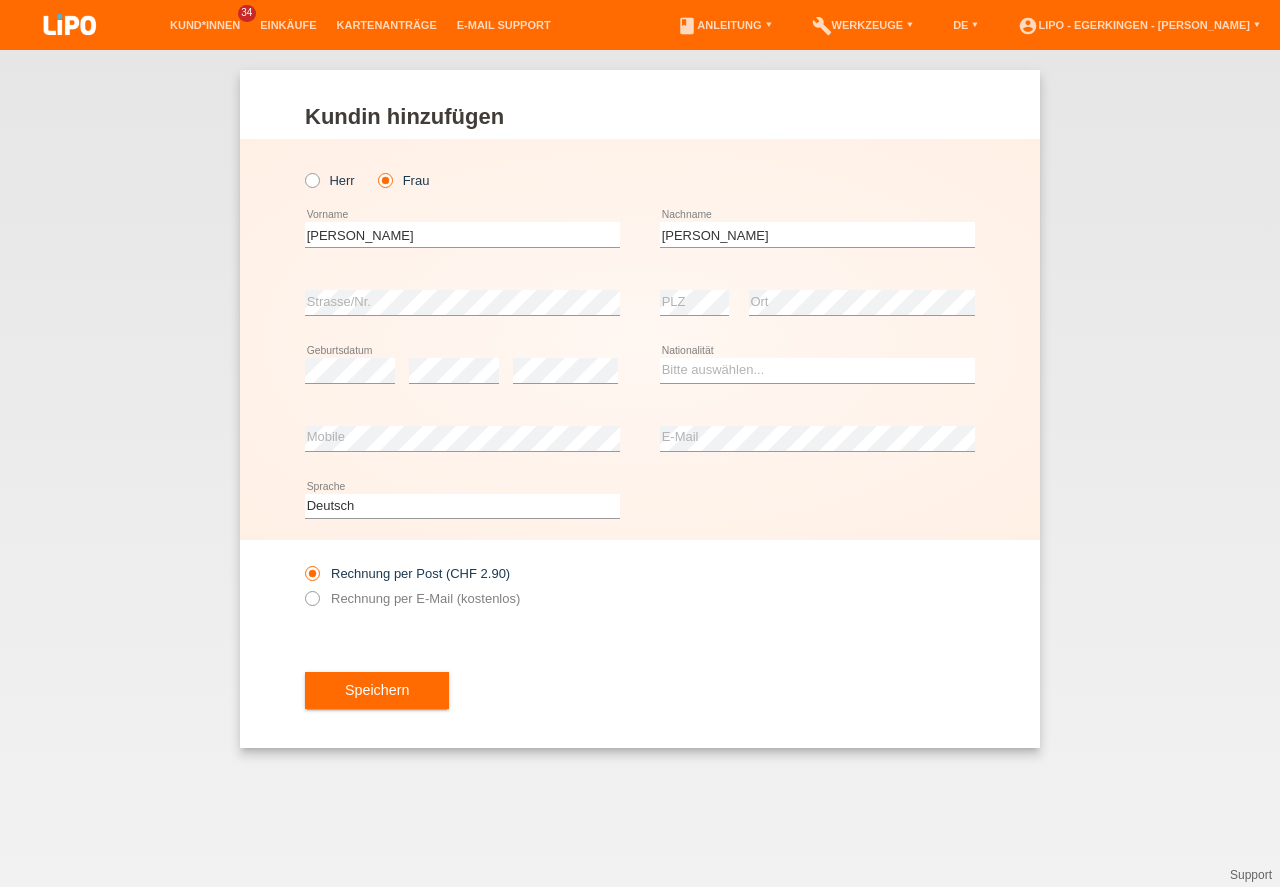 click on "error
Geburtsdatum" at bounding box center [350, 371] 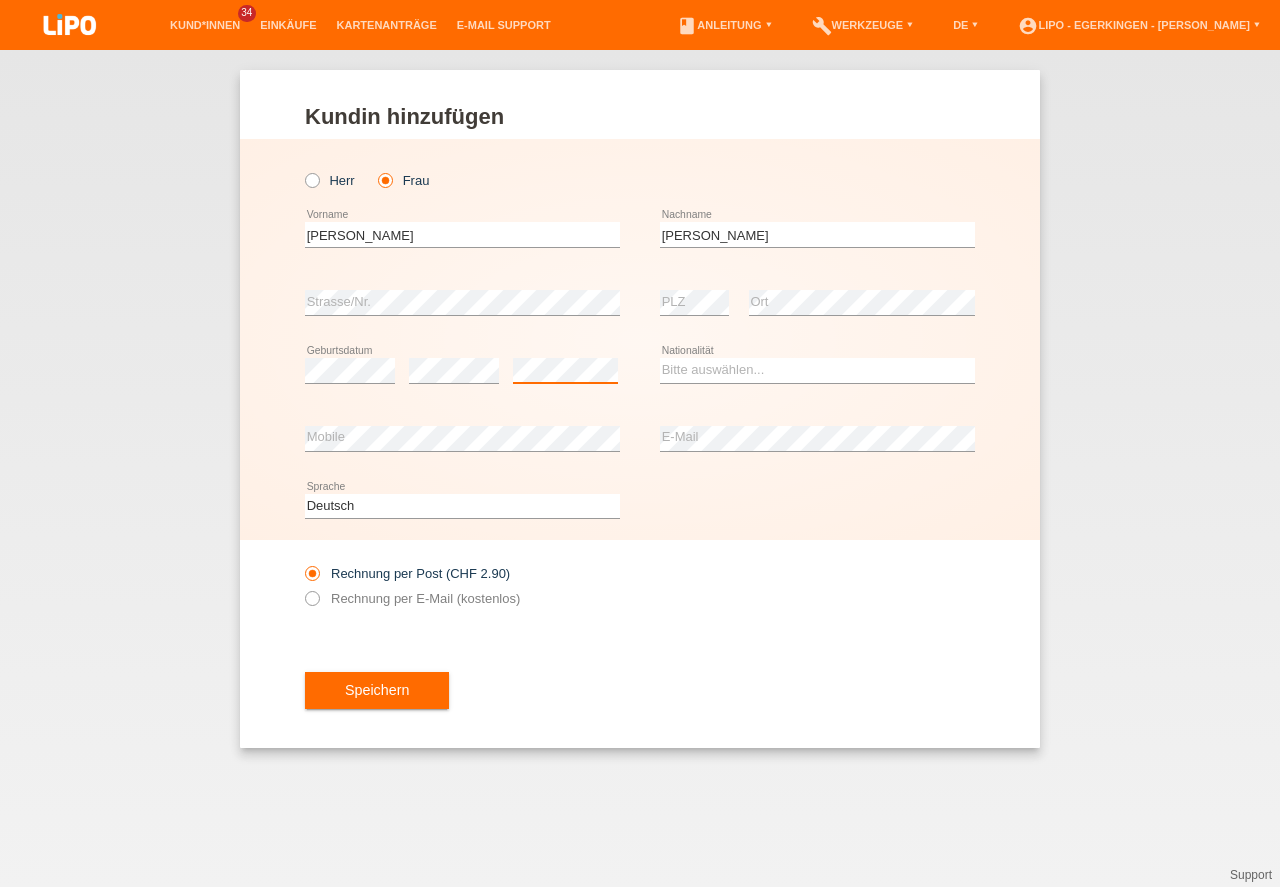 scroll, scrollTop: 0, scrollLeft: 0, axis: both 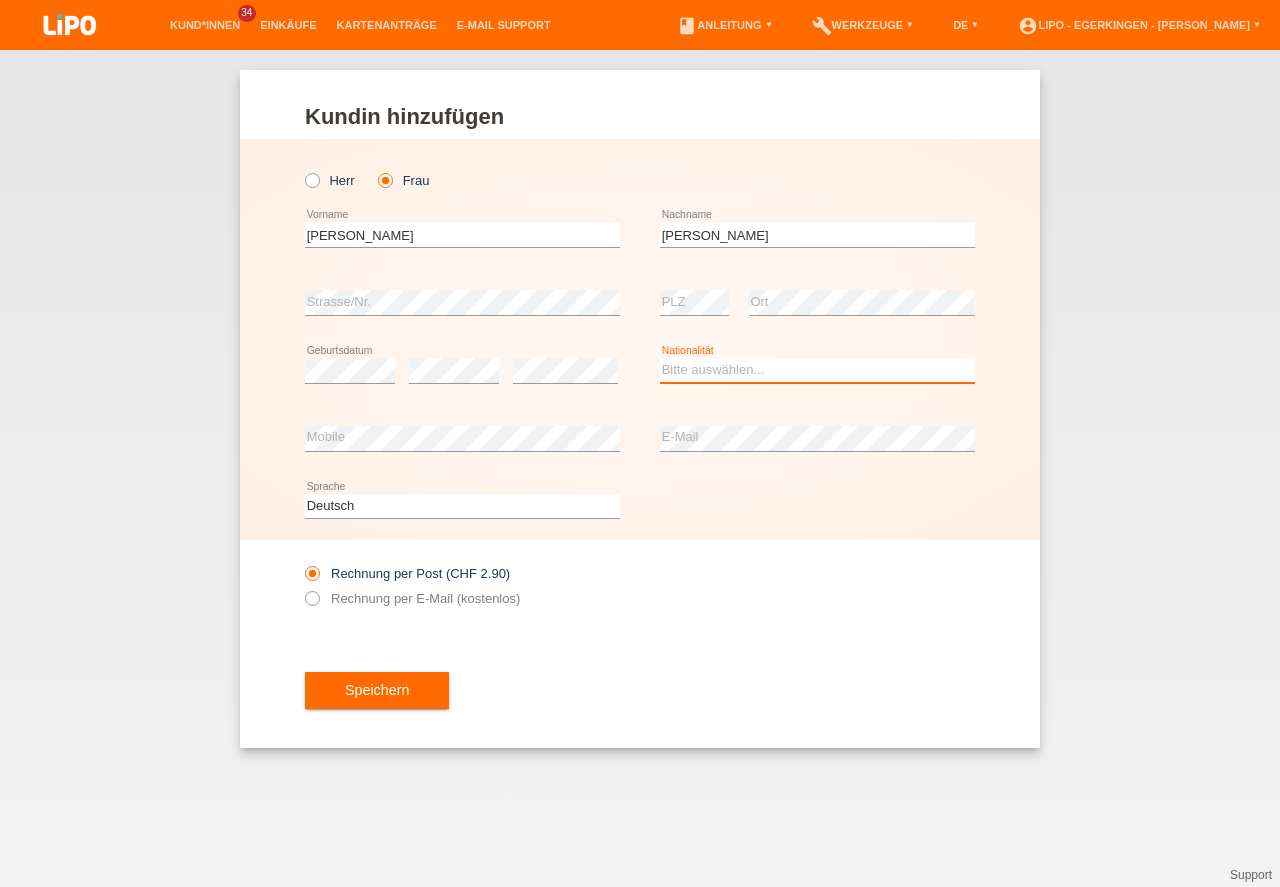 click on "Bitte auswählen...
Schweiz
Deutschland
Liechtenstein
Österreich
------------
Afghanistan
Ägypten
Åland
Albanien
Algerien" at bounding box center (817, 370) 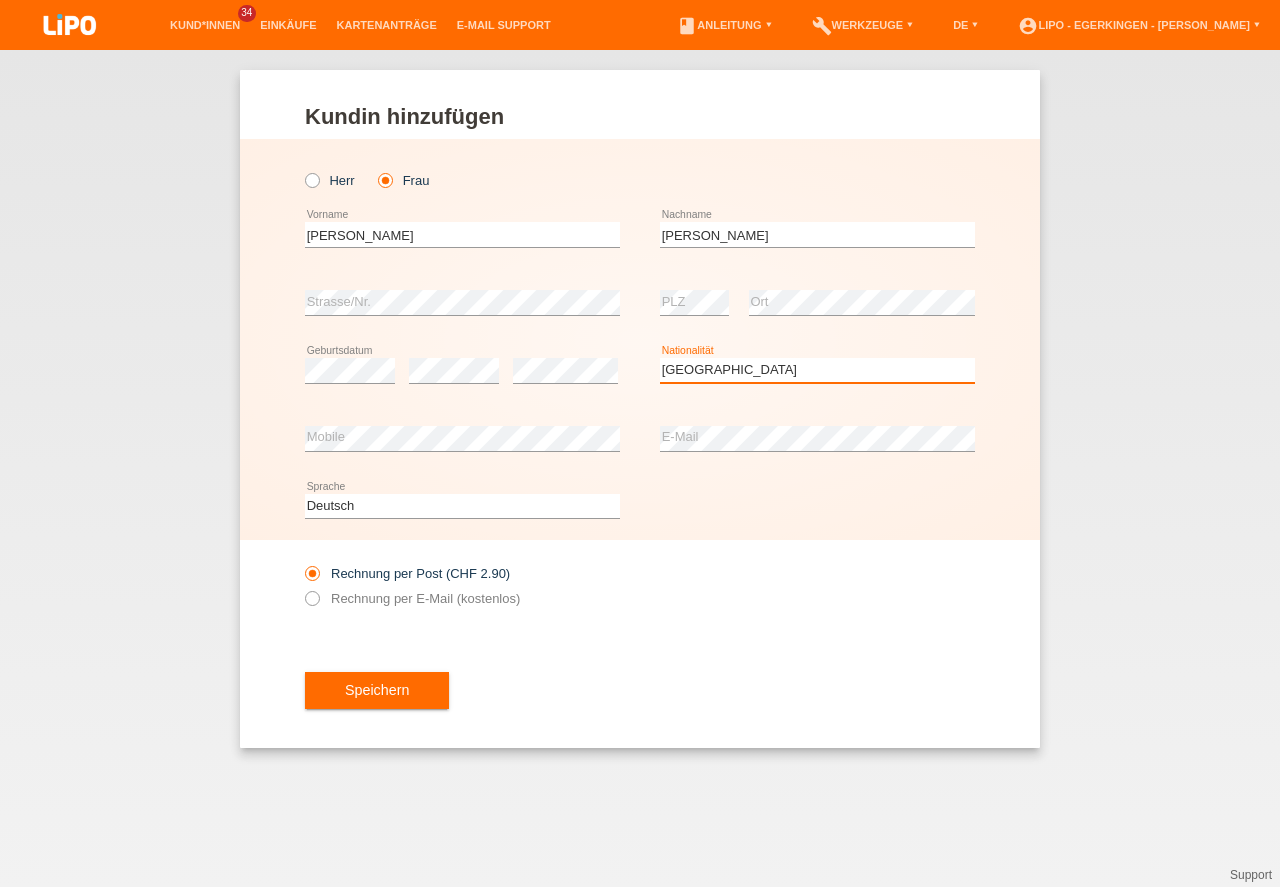 click on "Schweiz" at bounding box center [0, 0] 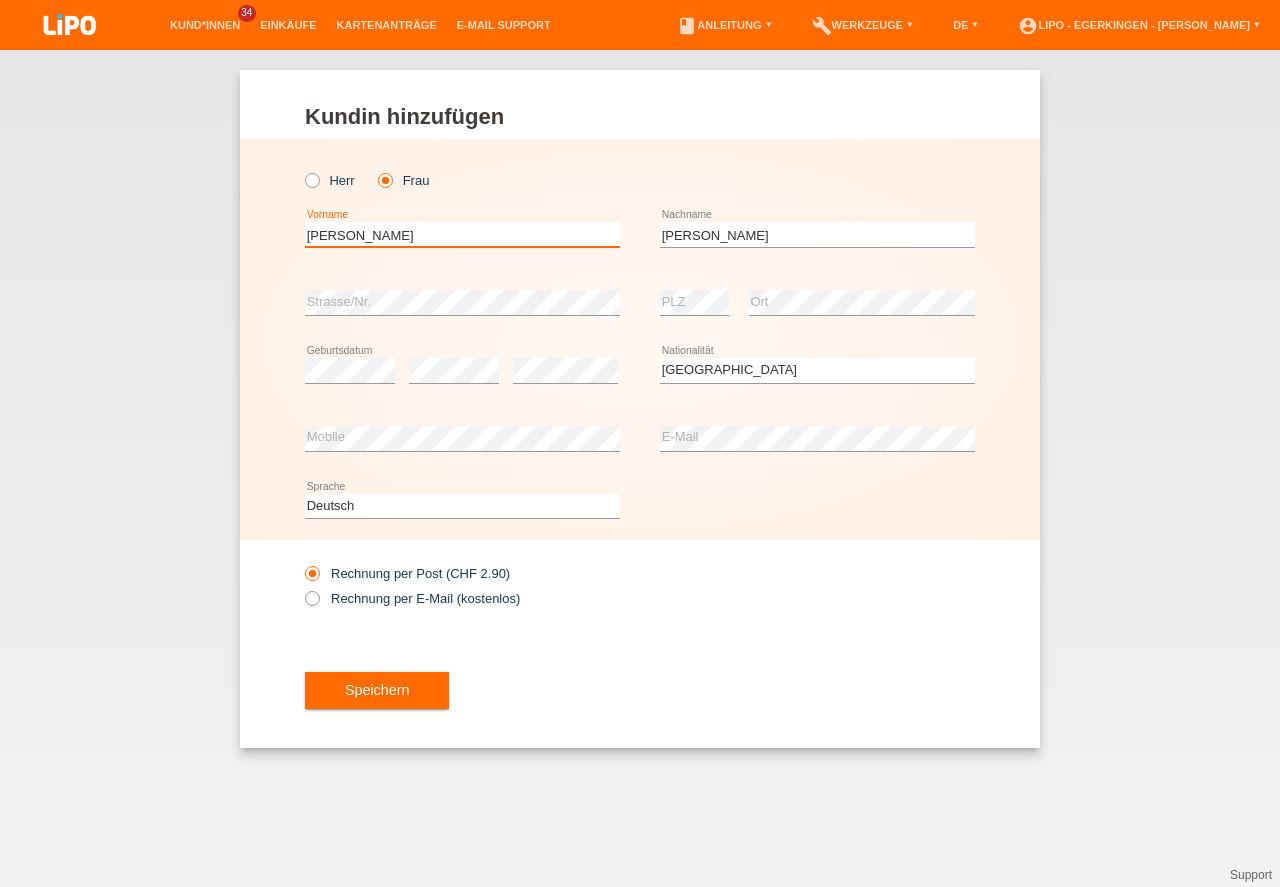 click on "Jennifer" at bounding box center (462, 234) 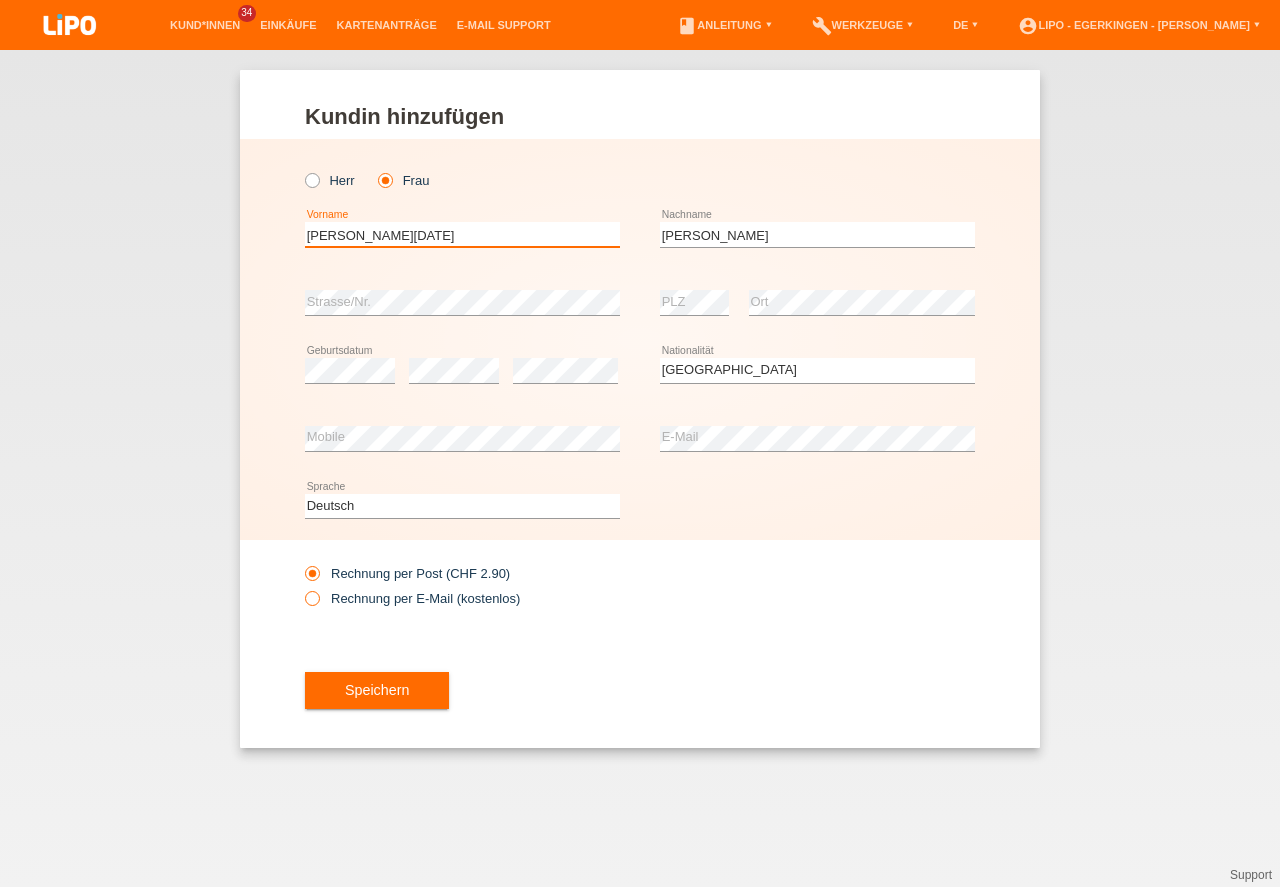 type on "[PERSON_NAME][DATE]" 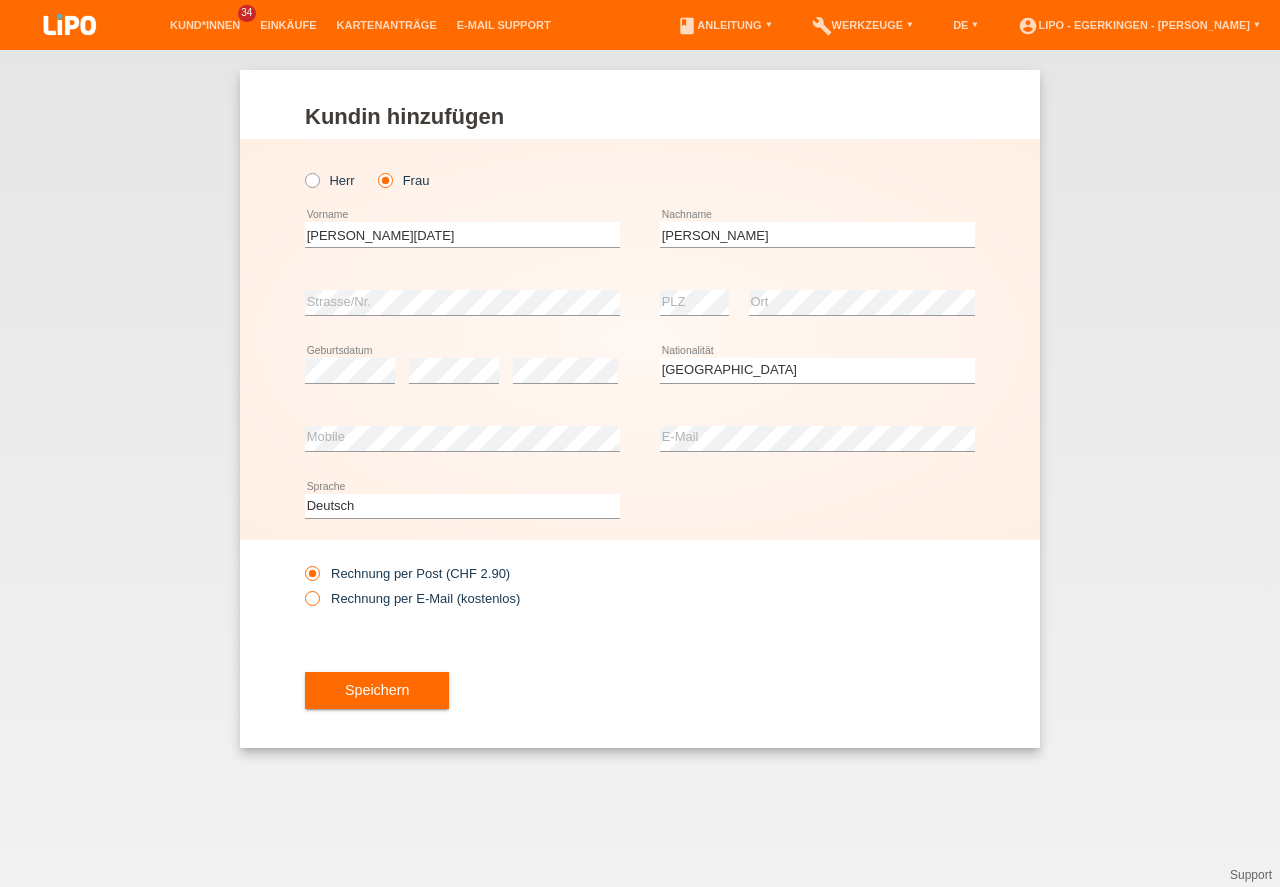 click on "Rechnung per E-Mail                                                                                            (kostenlos)" at bounding box center (412, 598) 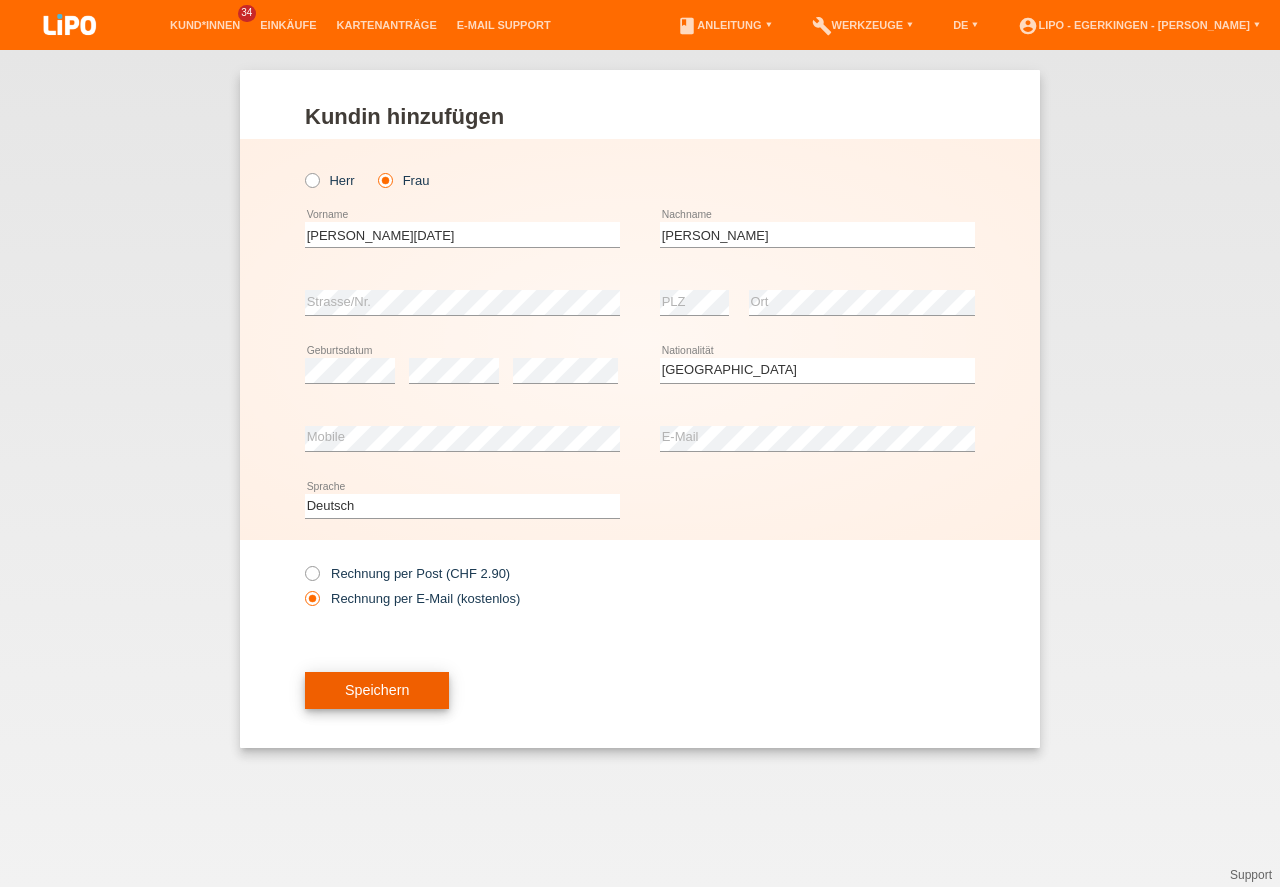 click on "Speichern" at bounding box center [377, 691] 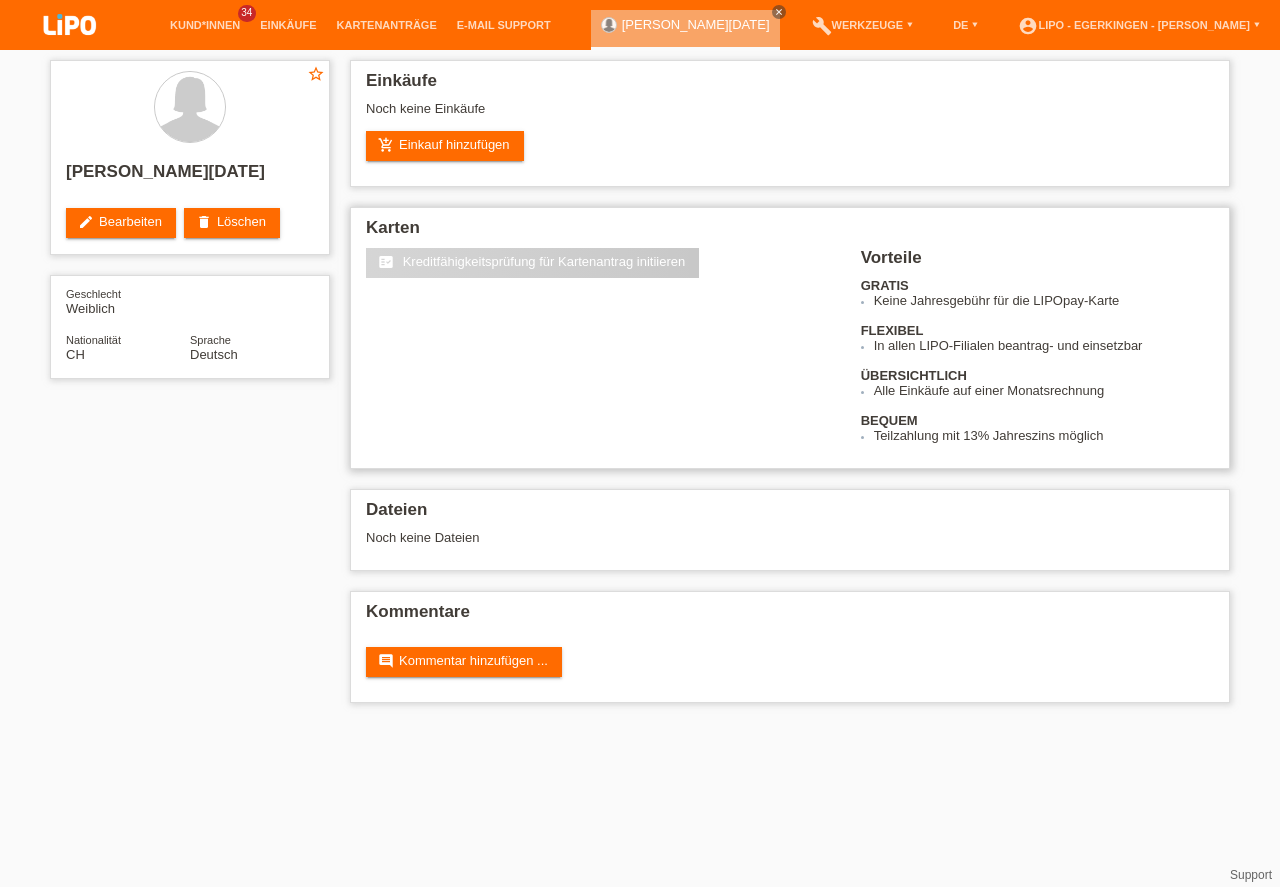scroll, scrollTop: 0, scrollLeft: 0, axis: both 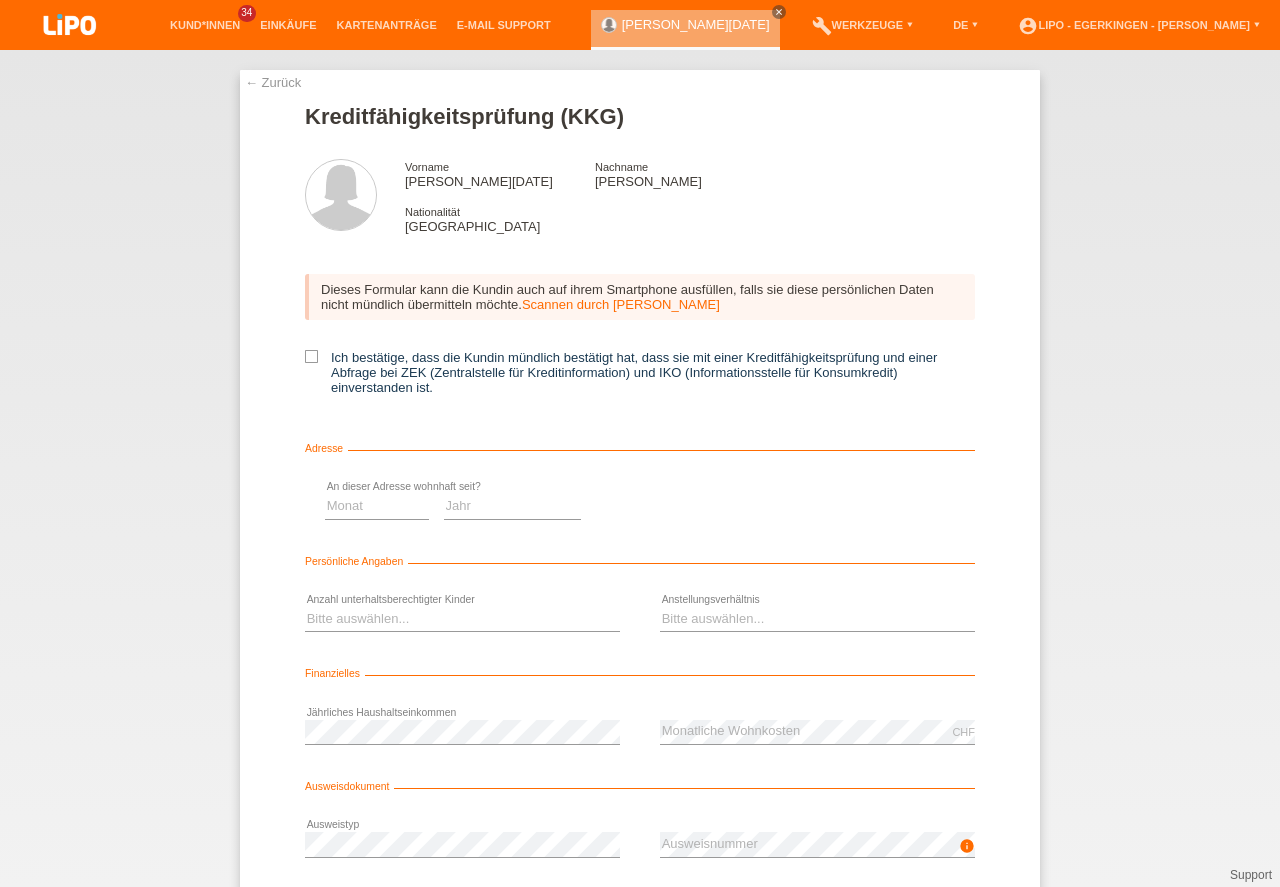 click at bounding box center [311, 356] 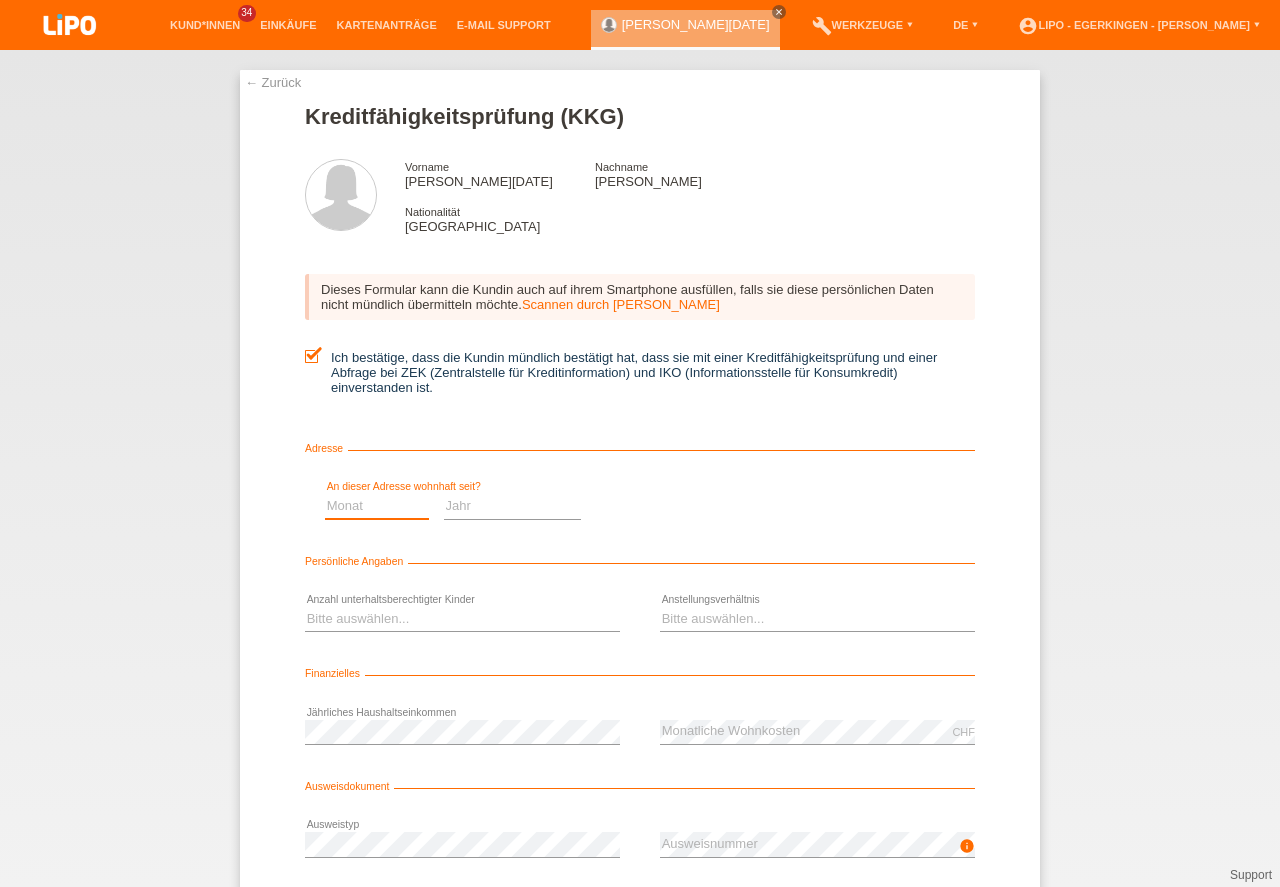 scroll, scrollTop: 0, scrollLeft: 0, axis: both 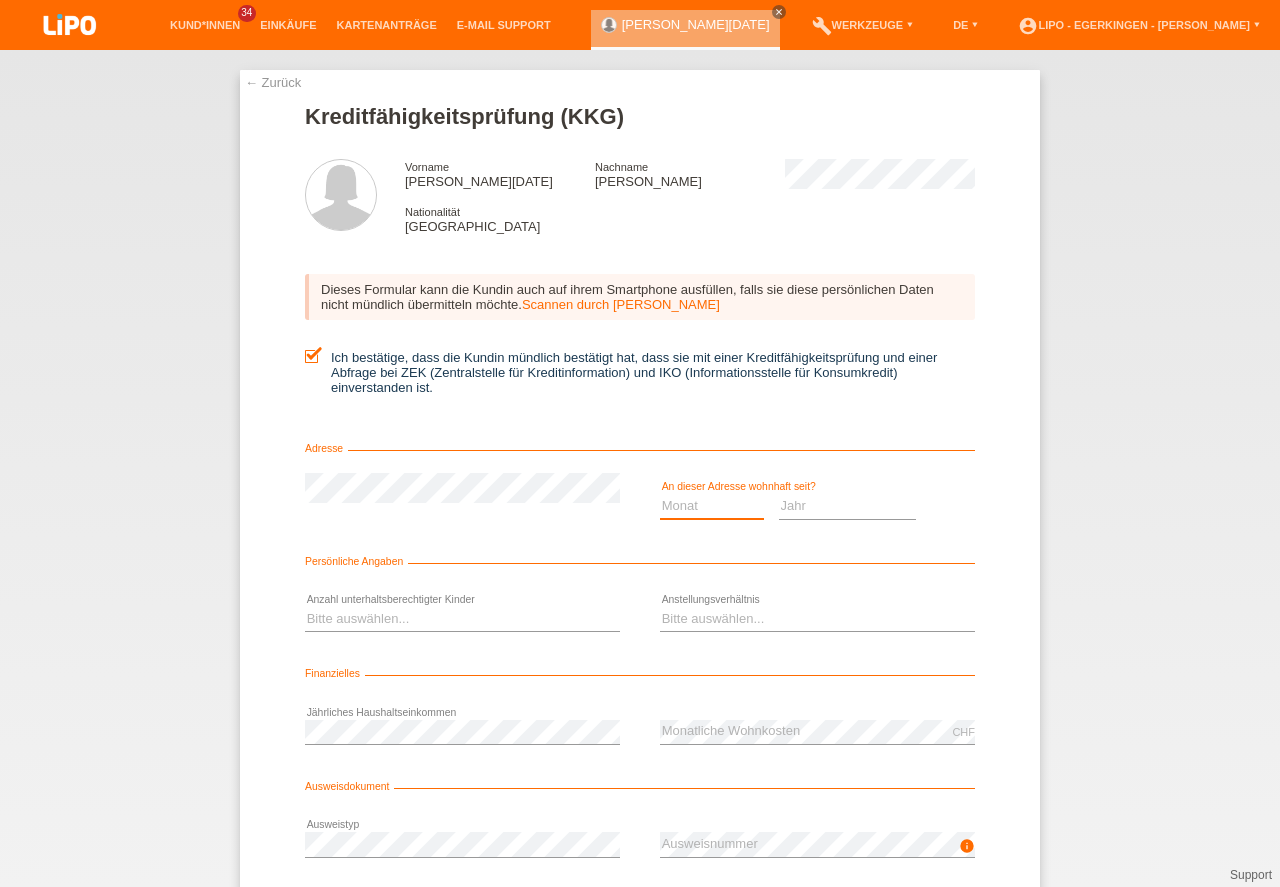 click on "Monat
01
02
03
04
05
06
07
08
09
10" at bounding box center [712, 506] 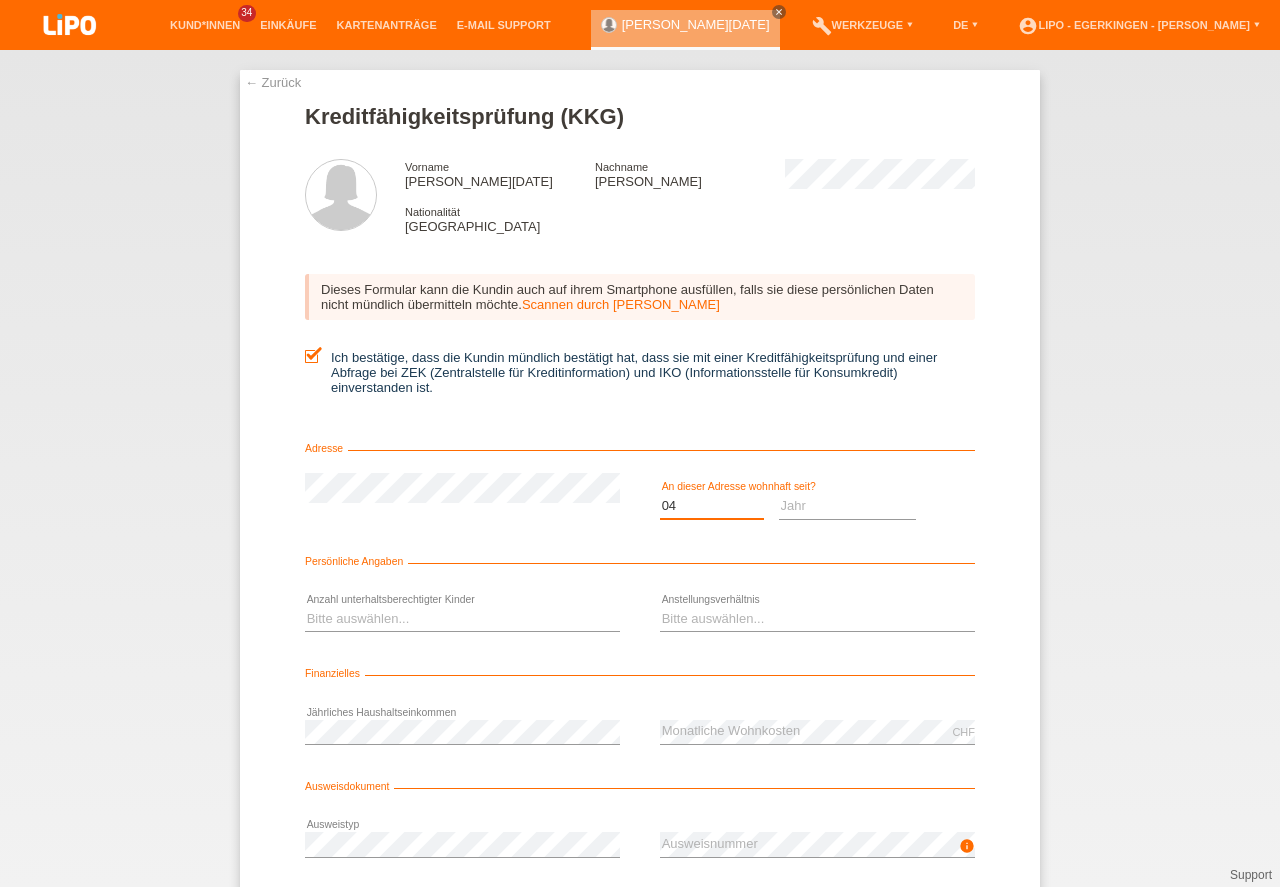 click on "04" at bounding box center (0, 0) 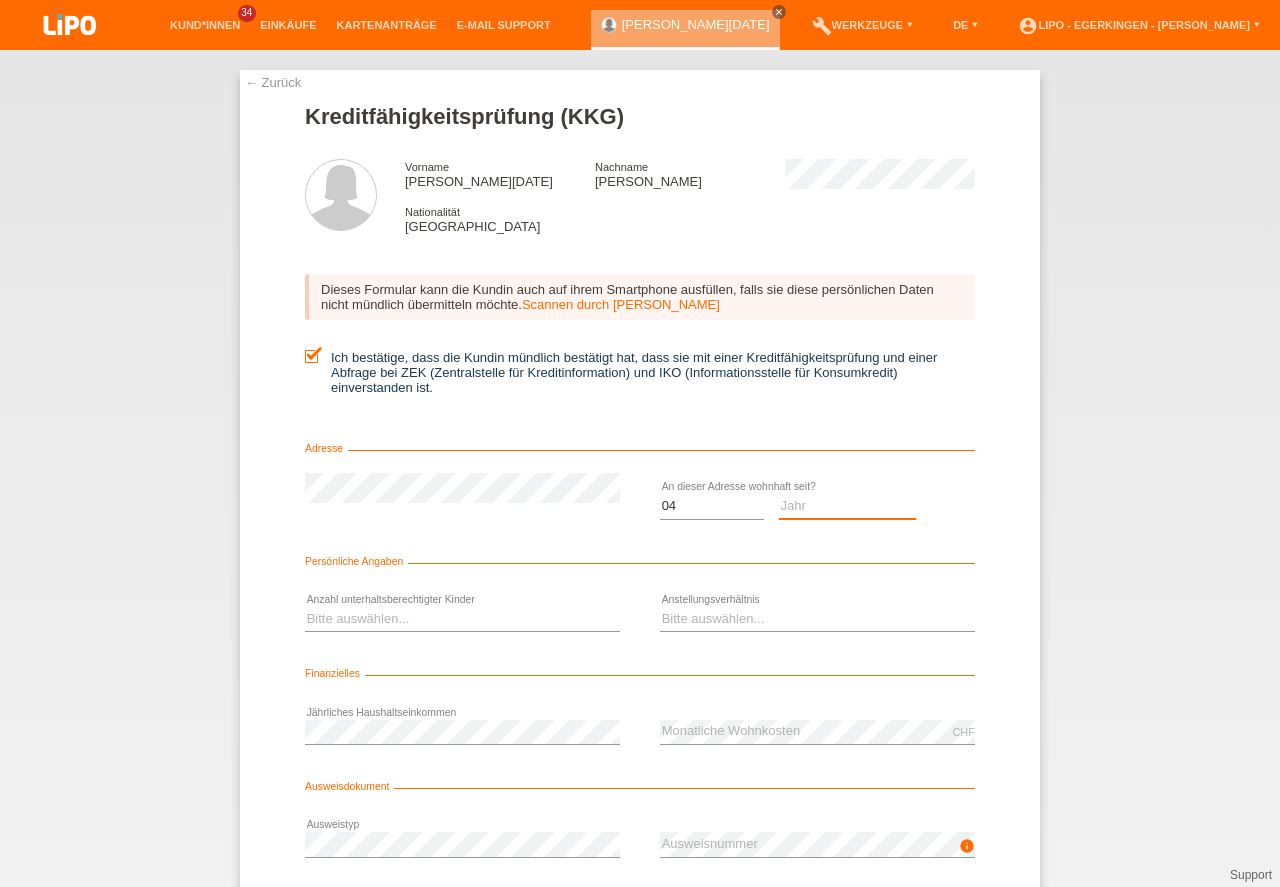click on "Jahr
2025
2024
2023
2022
2021
2020
2019
2018
2017
2016 2015 2014 2013 2012 2011 2010 2009 2008 2007 2006 2005 2004 2003" at bounding box center [848, 506] 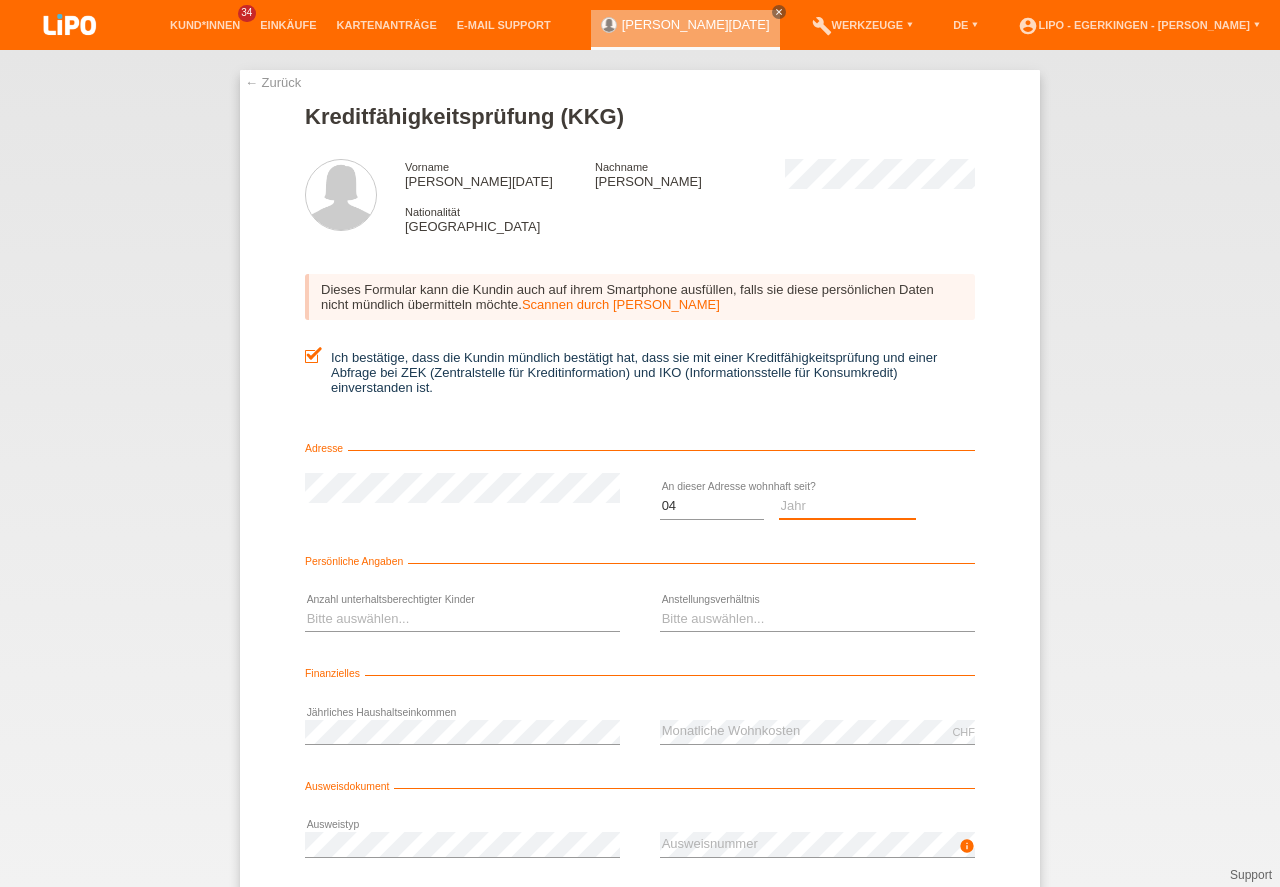 select on "2025" 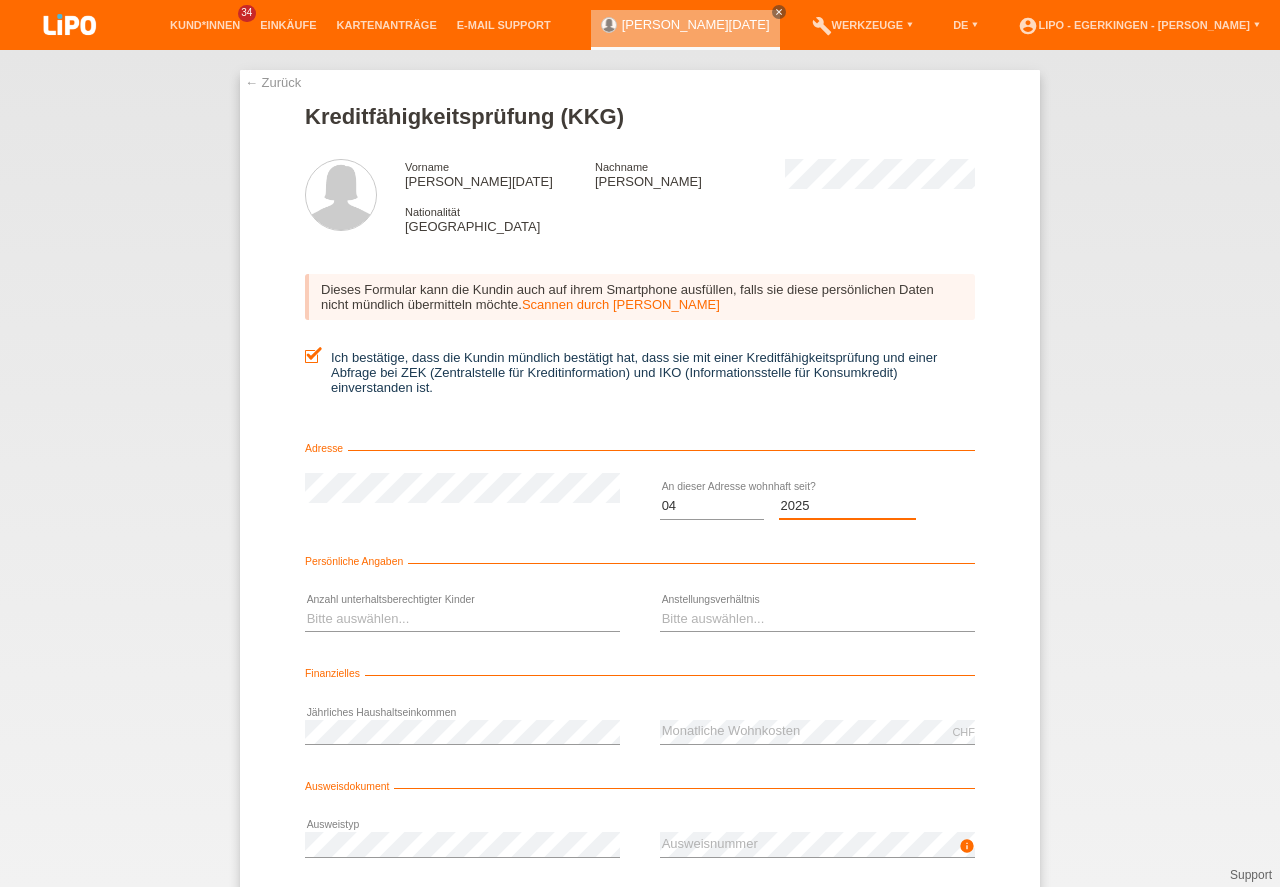 click on "2025" at bounding box center (0, 0) 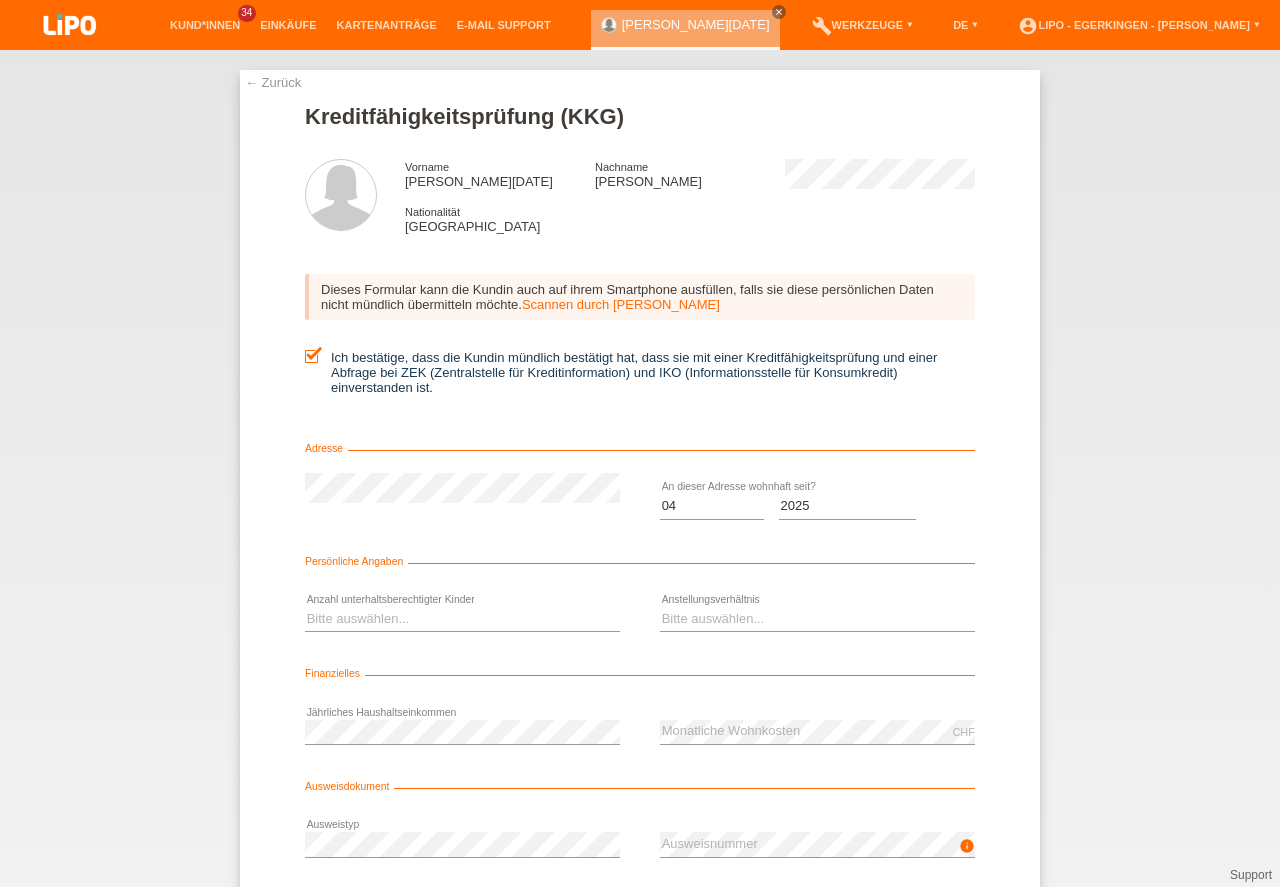 click on "Monat
01
02
03
04
05
06
07
08
09 10 11 12
error Jahr 2025 2024 2023" at bounding box center [817, 507] 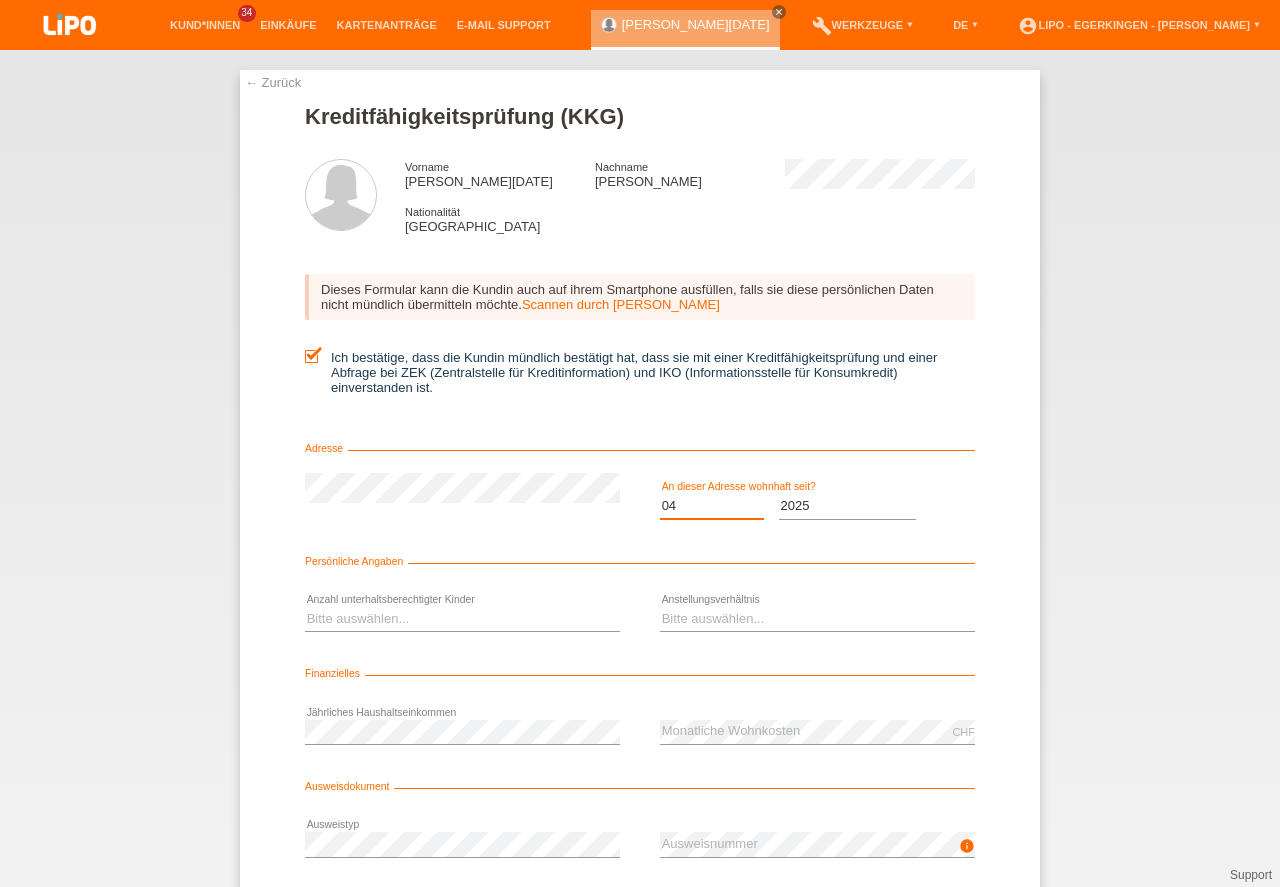 click on "Monat
01
02
03
04
05
06
07
08
09
10" at bounding box center (712, 506) 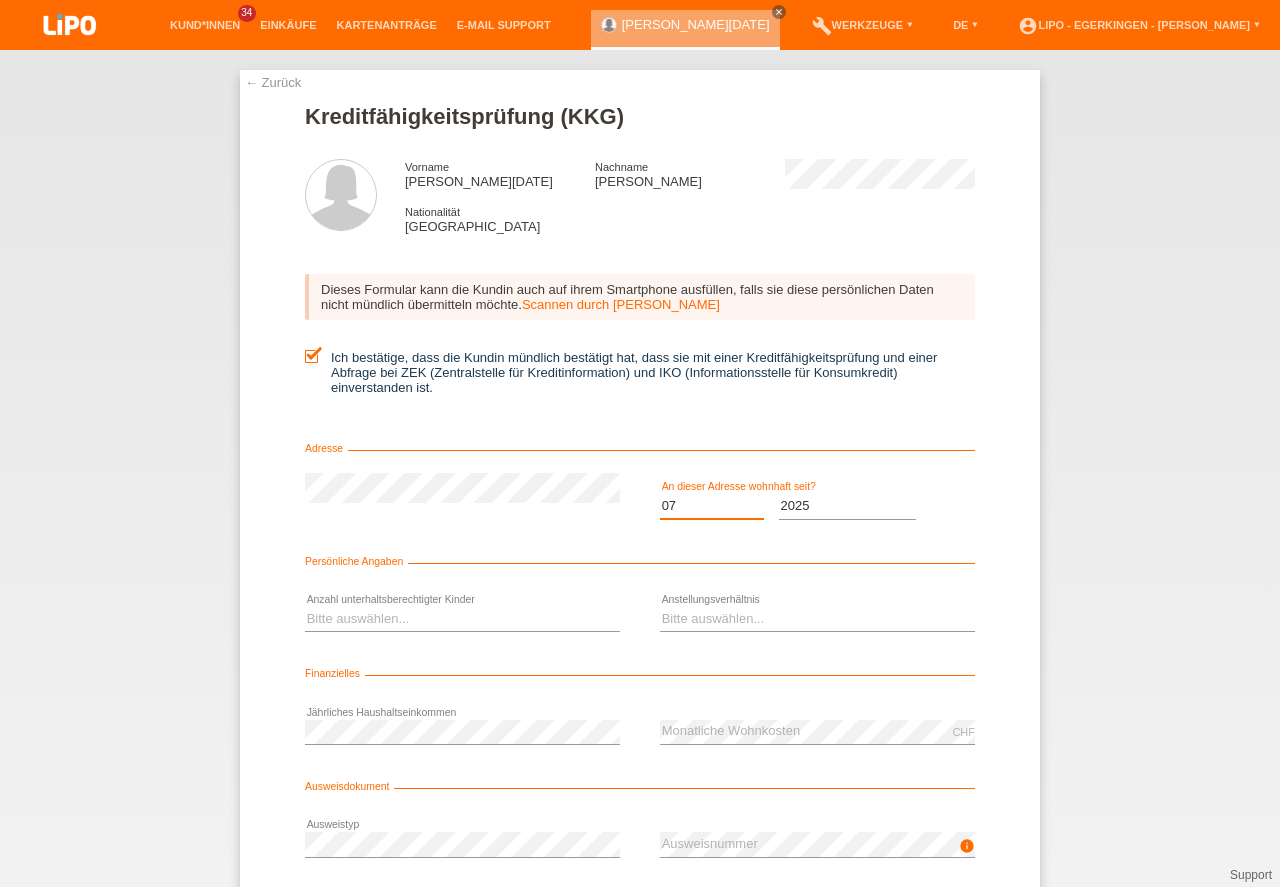 click on "07" at bounding box center (0, 0) 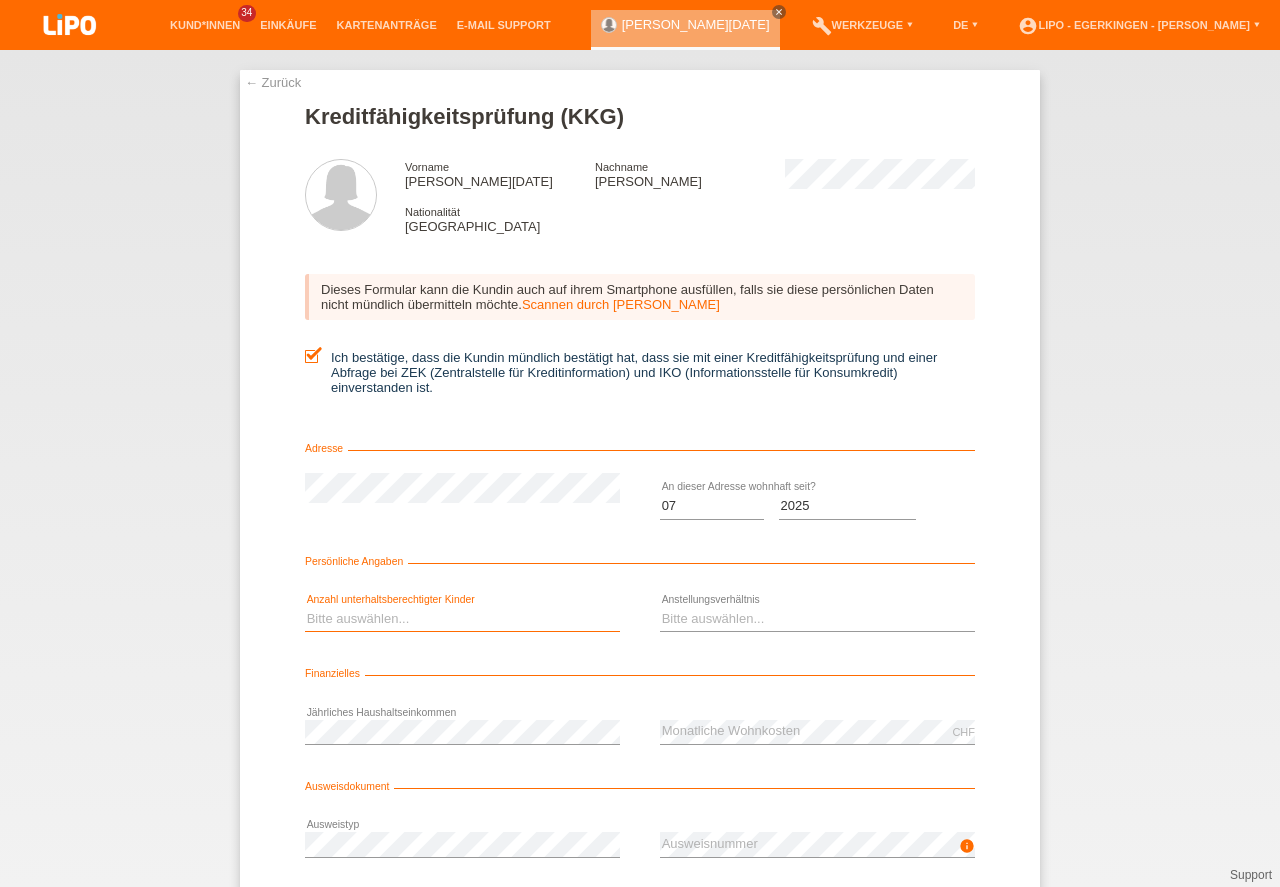 click on "Bitte auswählen...
0
1
2
3
4
5
6
7
8
9" at bounding box center [462, 619] 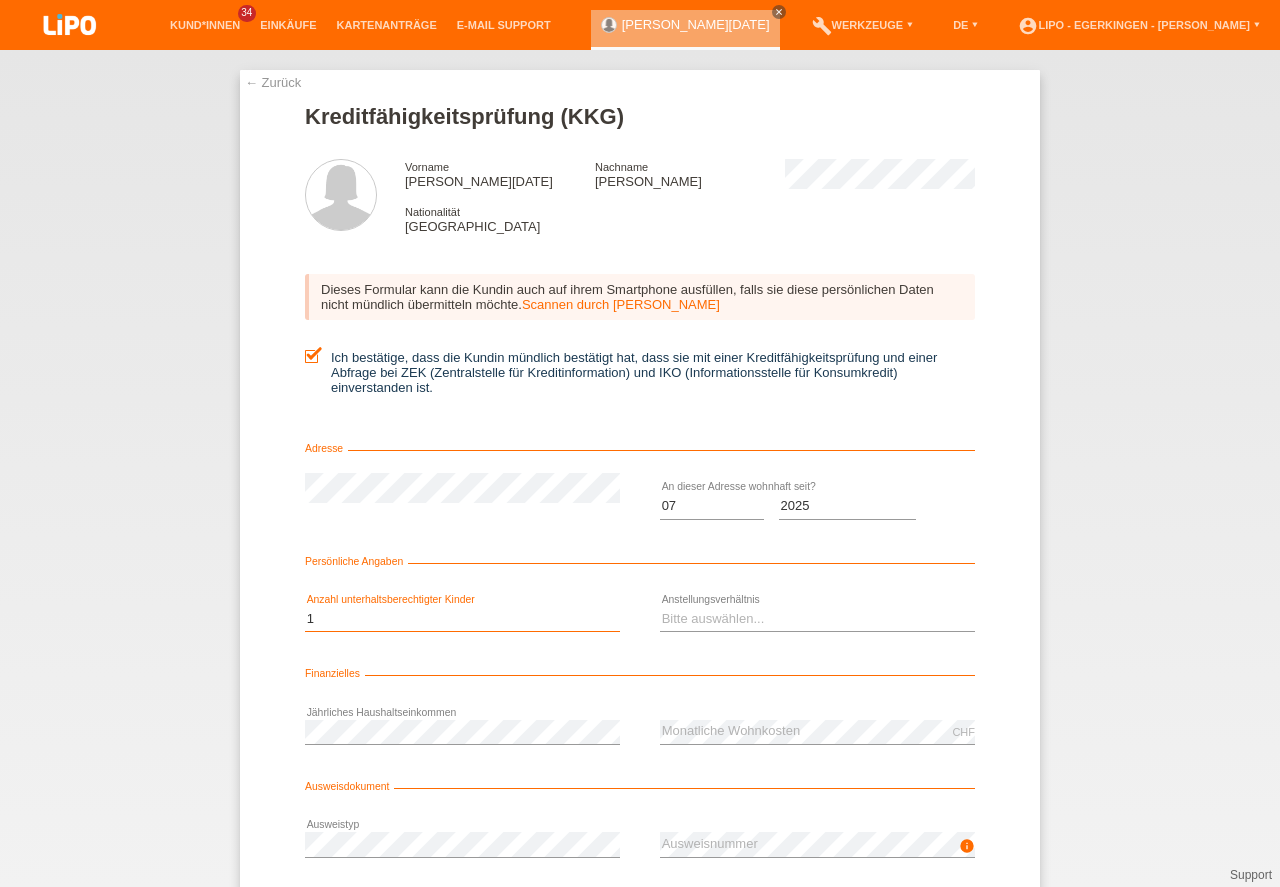 click on "1" at bounding box center (0, 0) 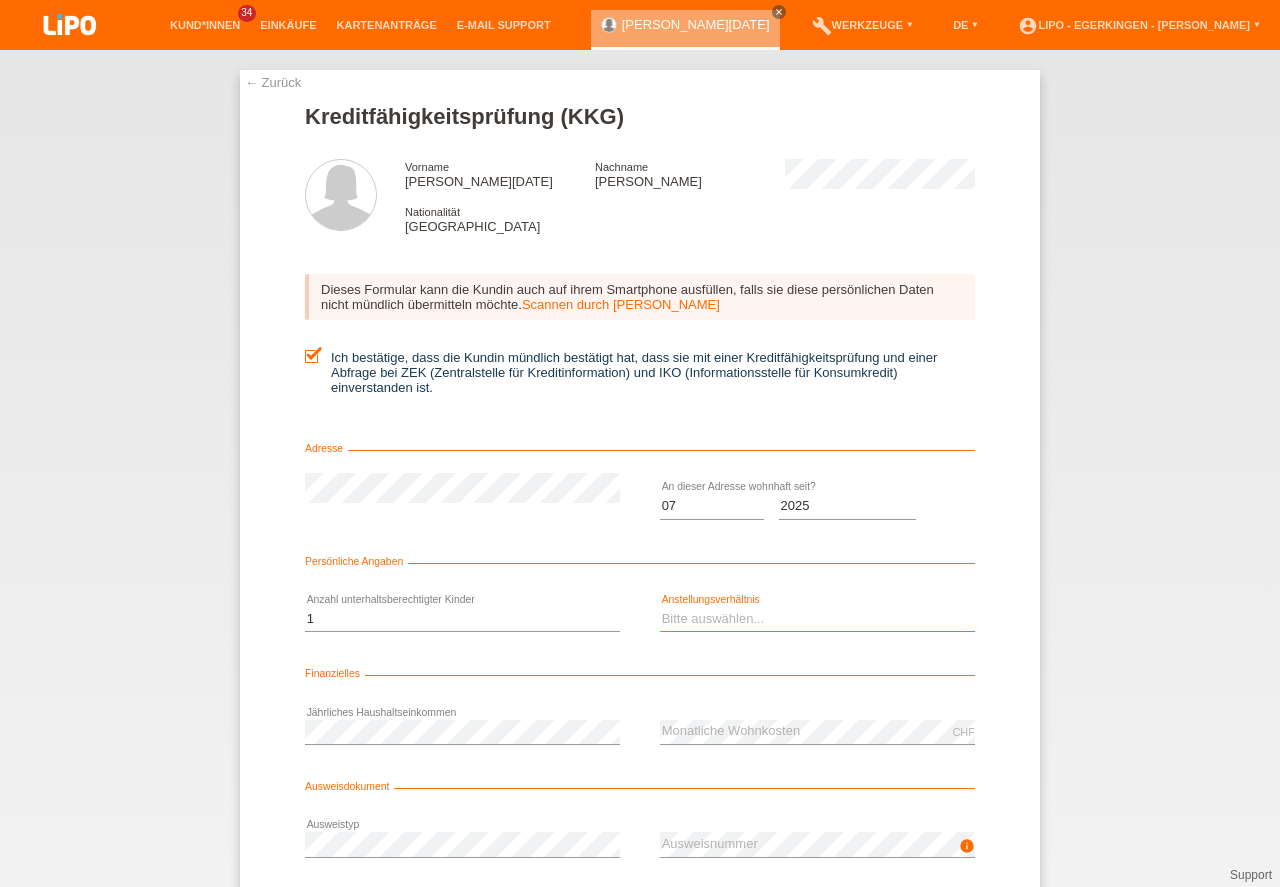 click on "Bitte auswählen...
Unbefristet
Befristet
Lehrling/Student
Pensioniert
Nicht arbeitstätig
Hausfrau/-mann
Selbständig" at bounding box center [817, 619] 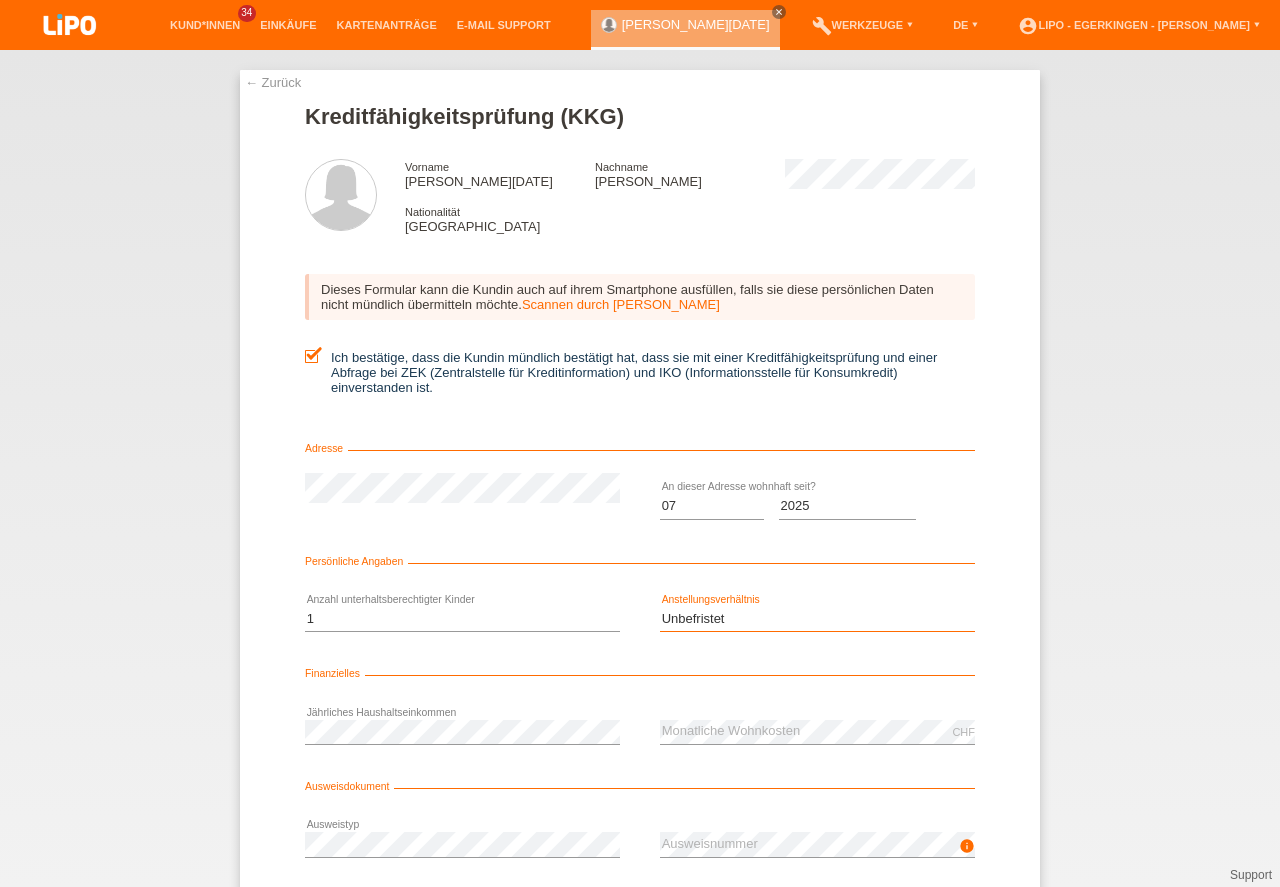 click on "Unbefristet" at bounding box center (0, 0) 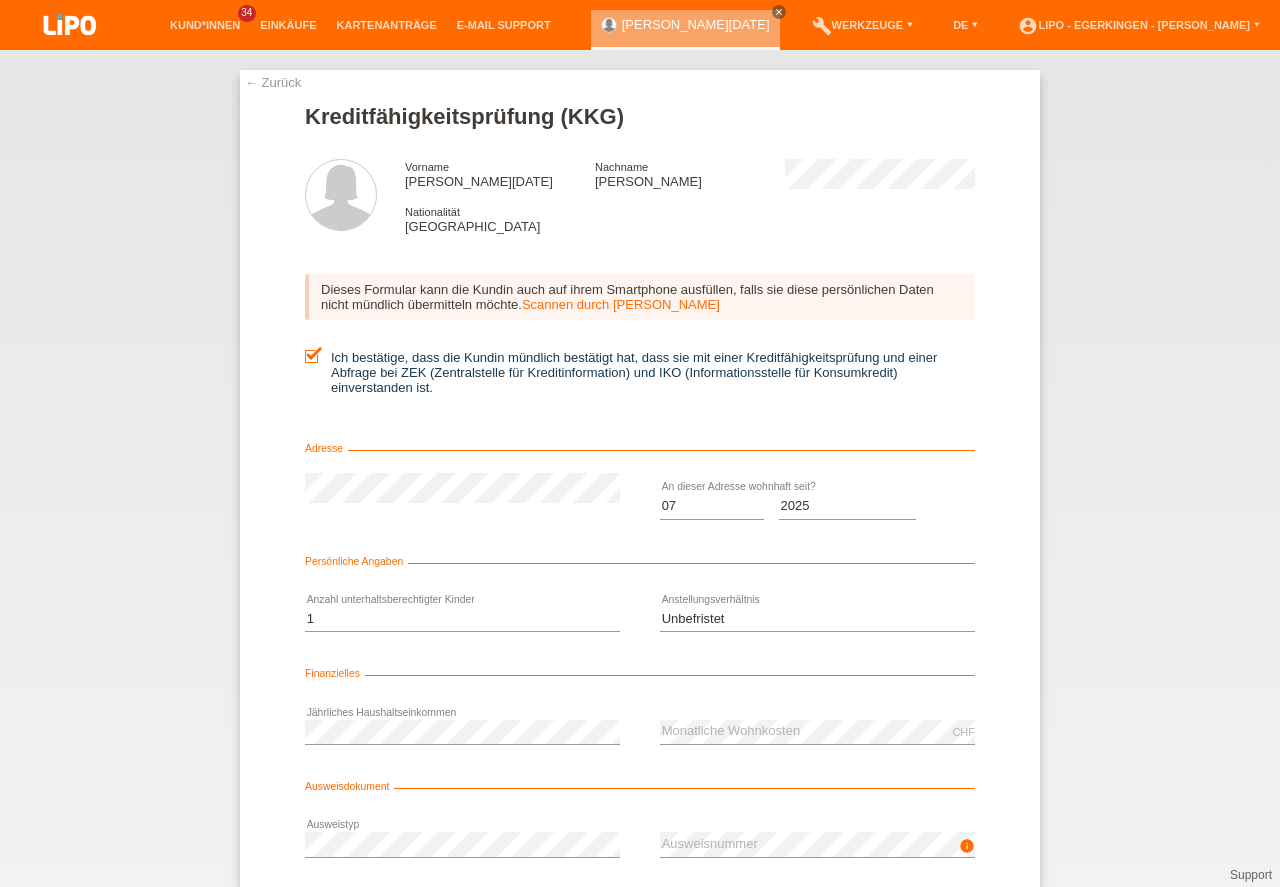 click on "error
Ausweistyp" at bounding box center (462, 845) 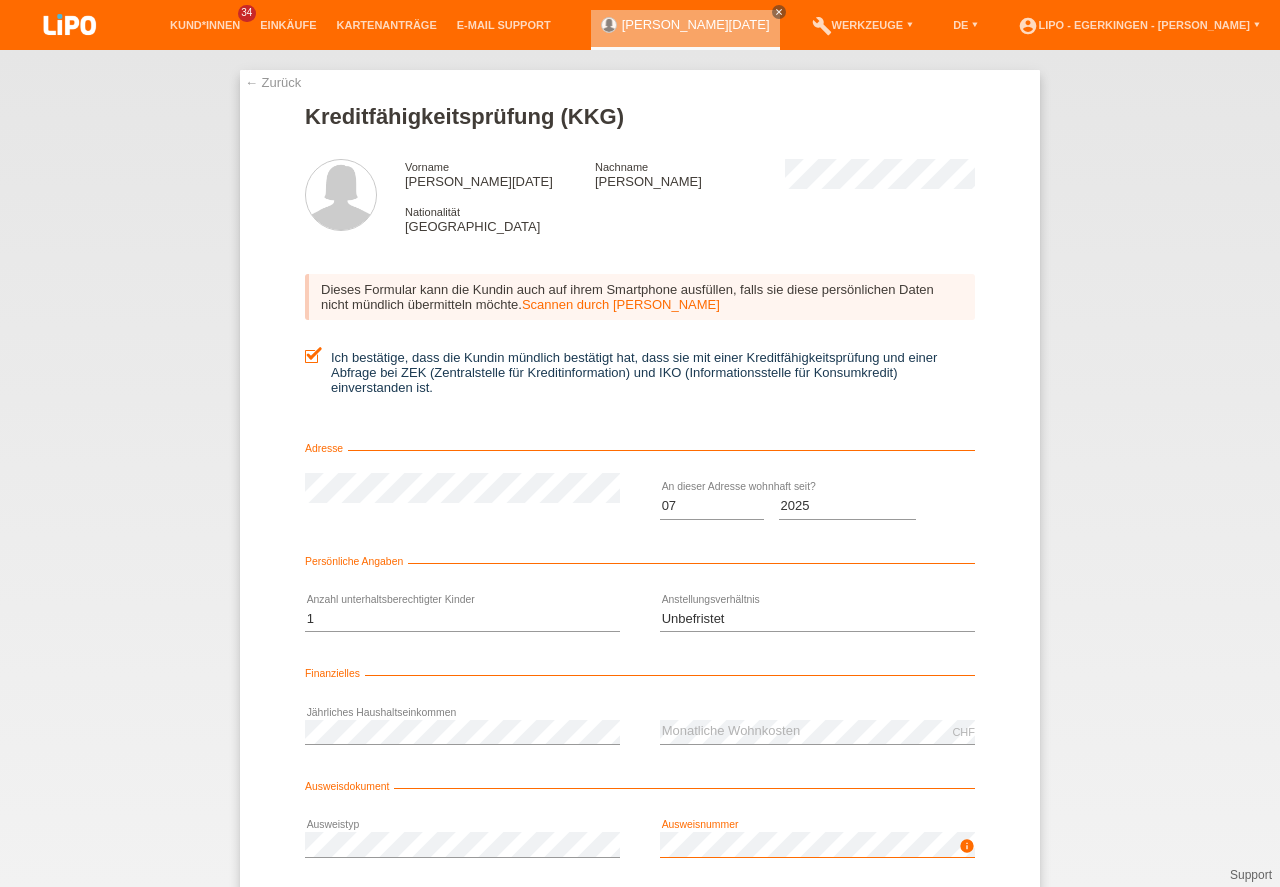 scroll, scrollTop: 90, scrollLeft: 0, axis: vertical 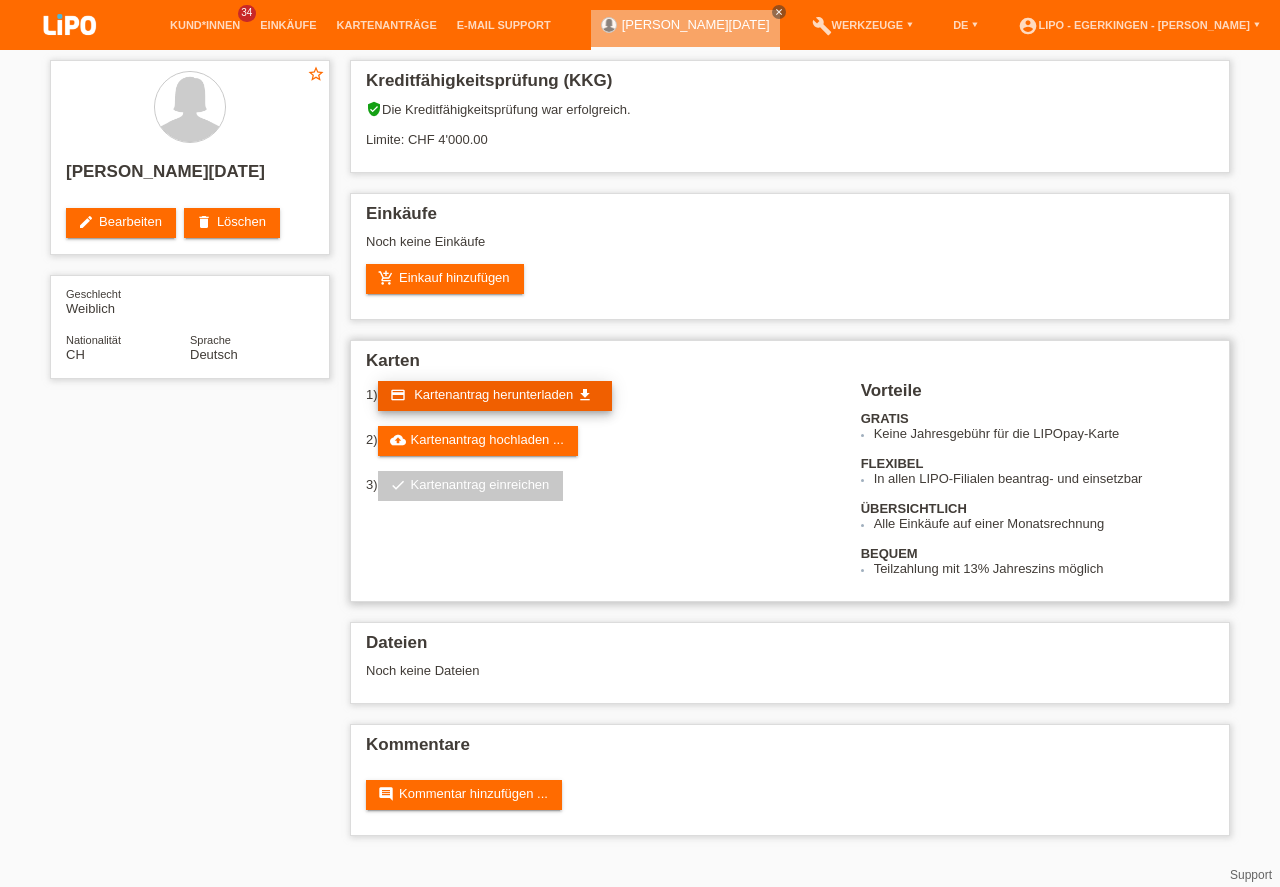 click on "Kartenantrag herunterladen" at bounding box center [493, 394] 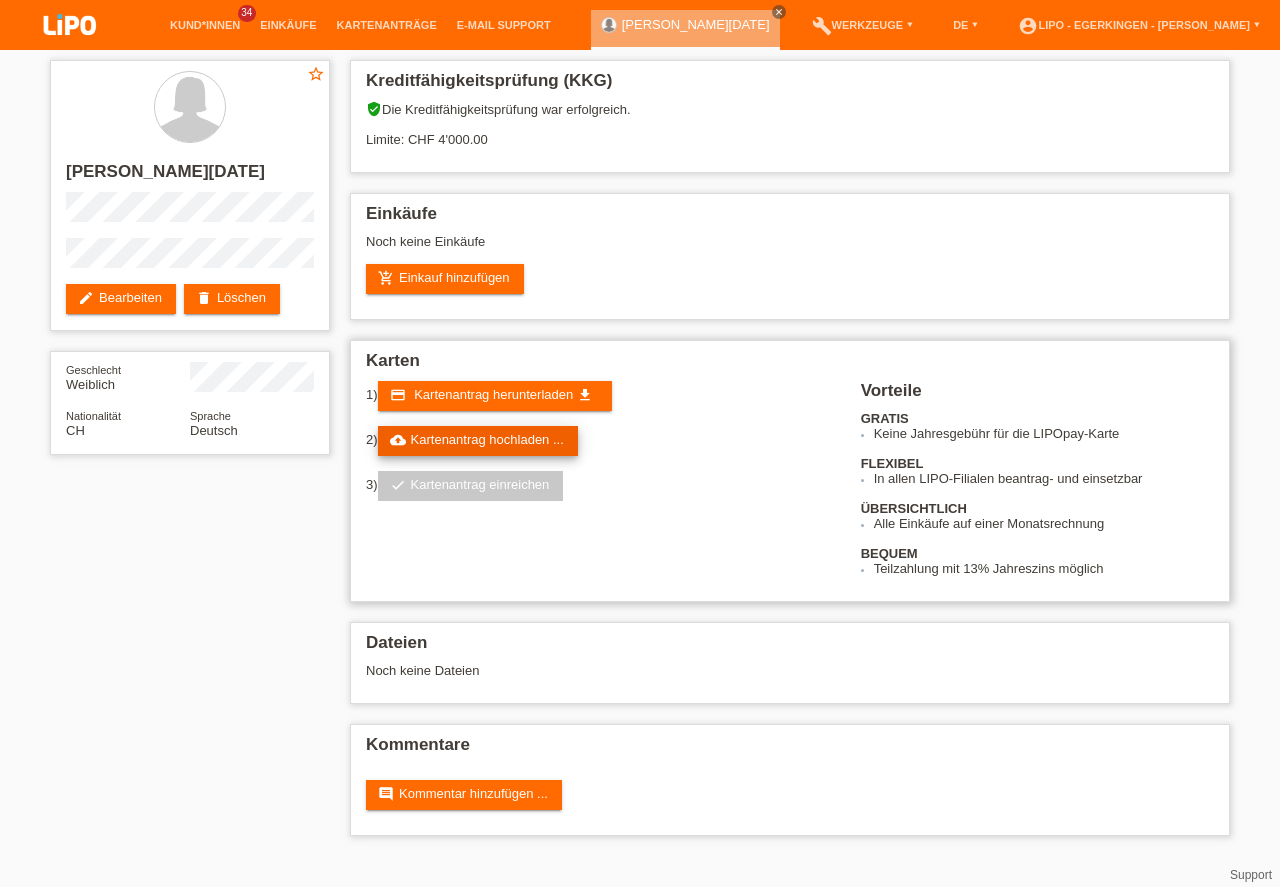 click on "cloud_upload  Kartenantrag hochladen ..." at bounding box center [478, 441] 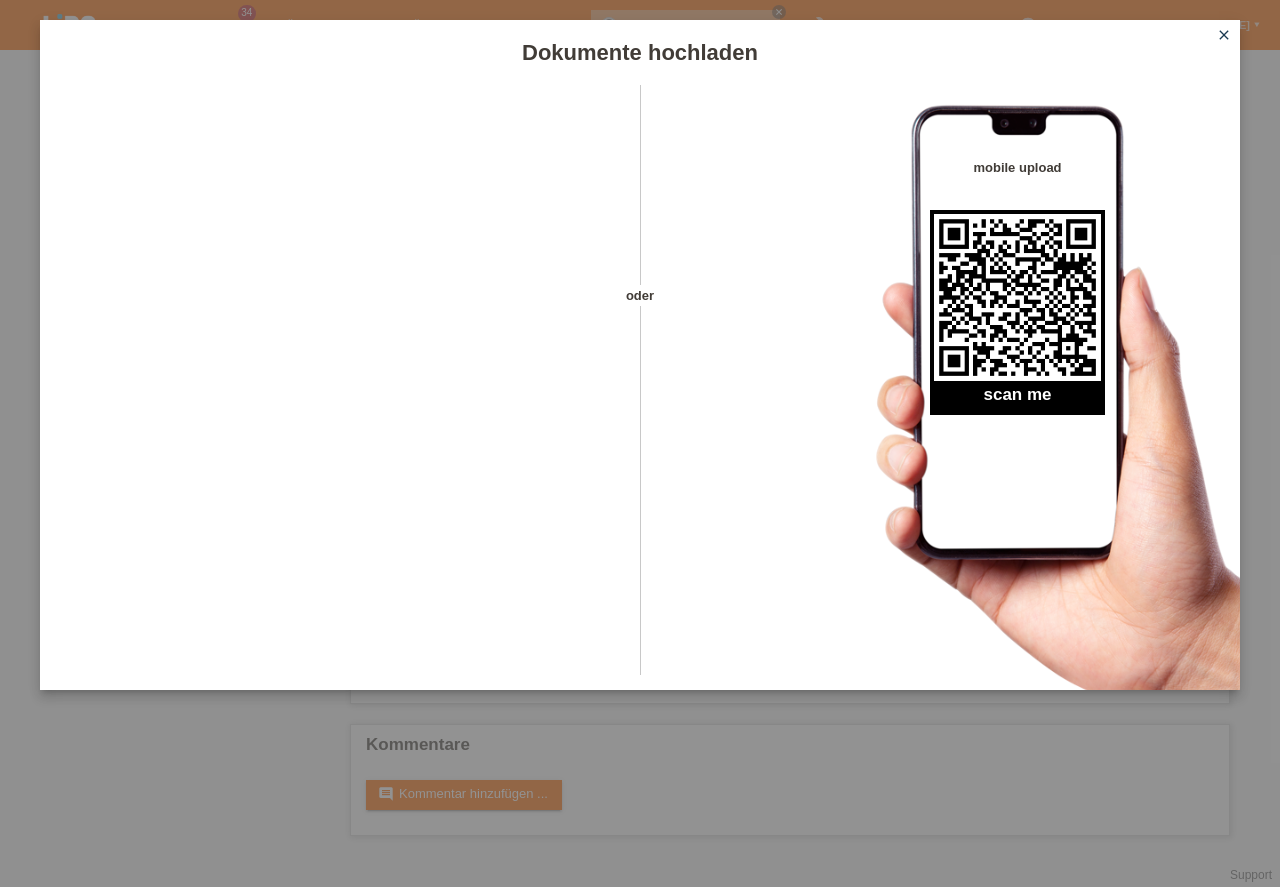 click on "close" at bounding box center [1224, 35] 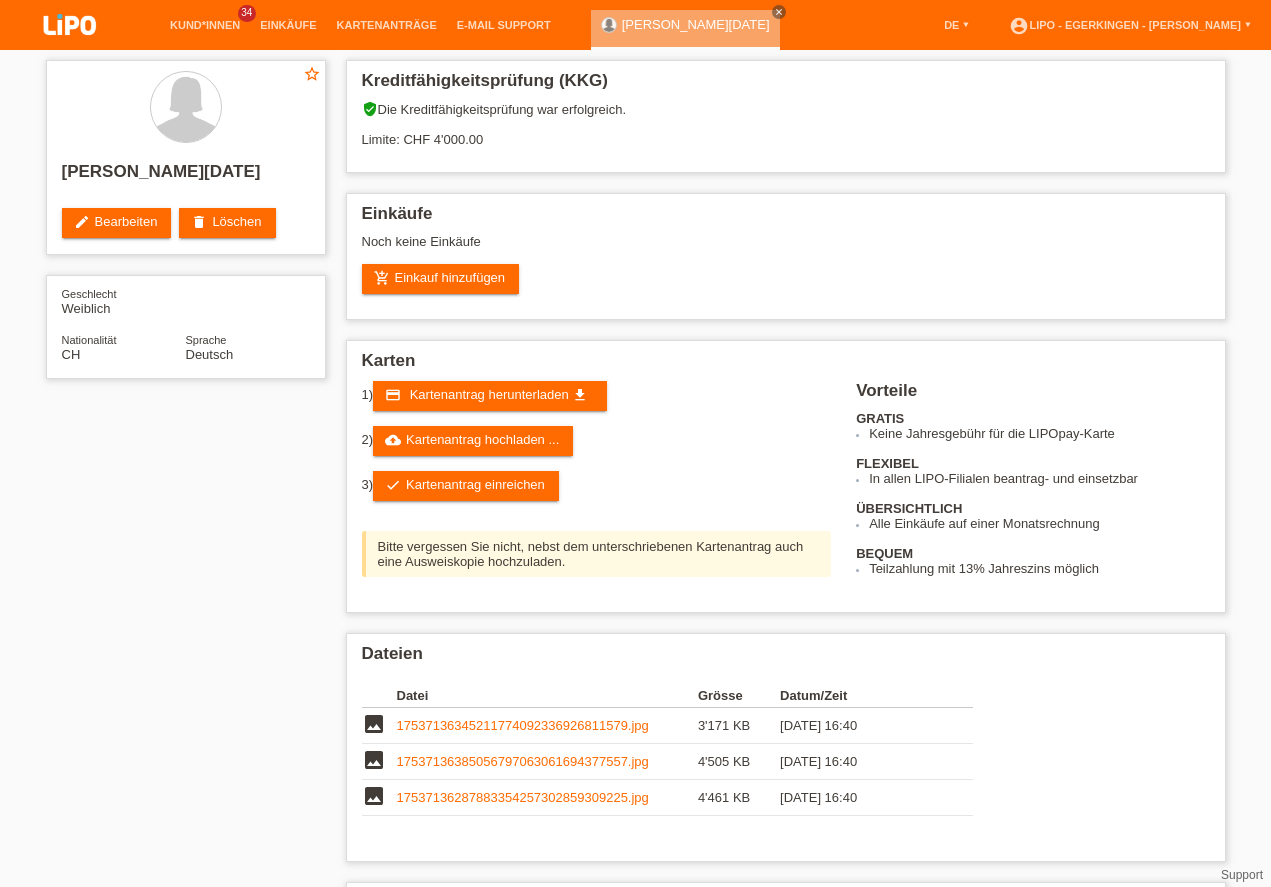 click on "check  Kartenantrag einreichen" at bounding box center (466, 486) 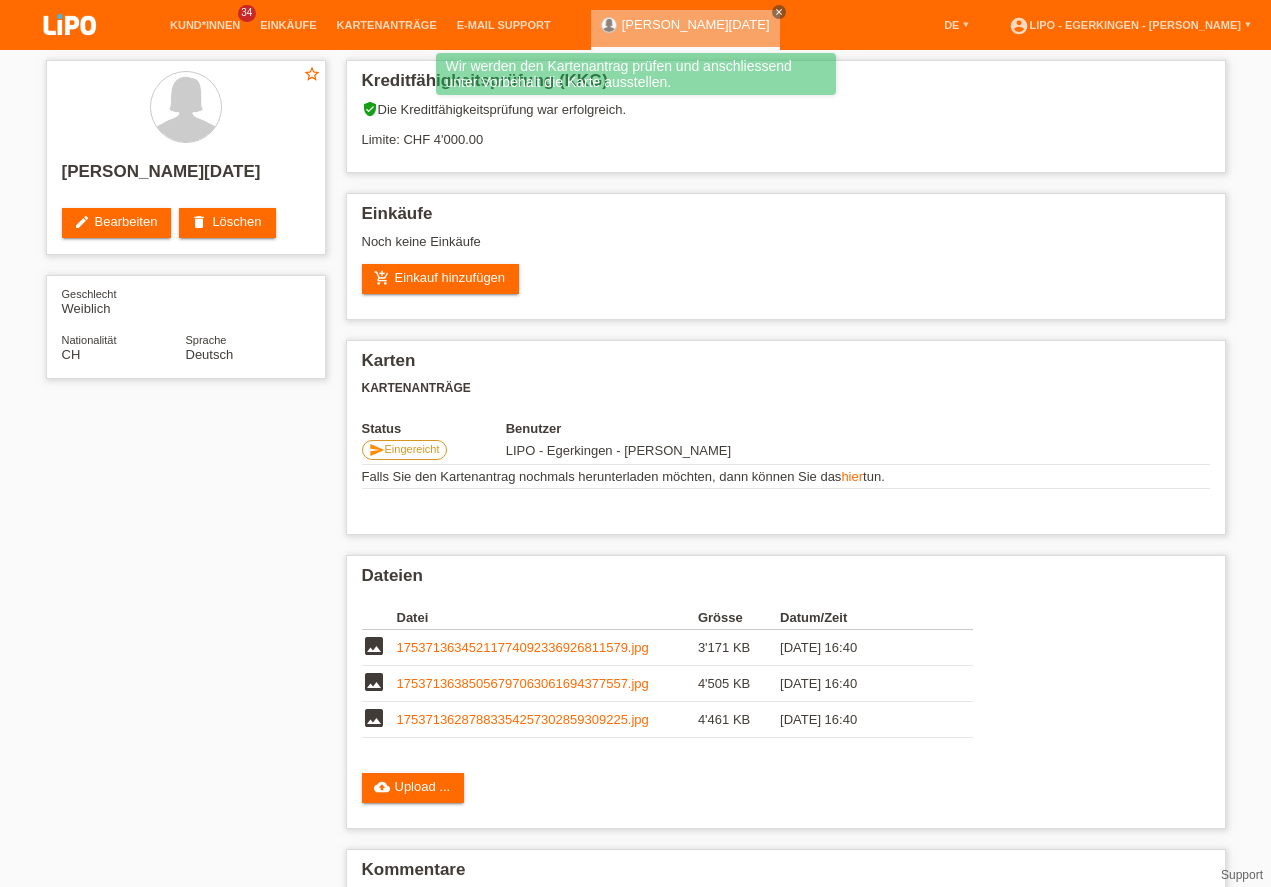 scroll, scrollTop: 0, scrollLeft: 0, axis: both 